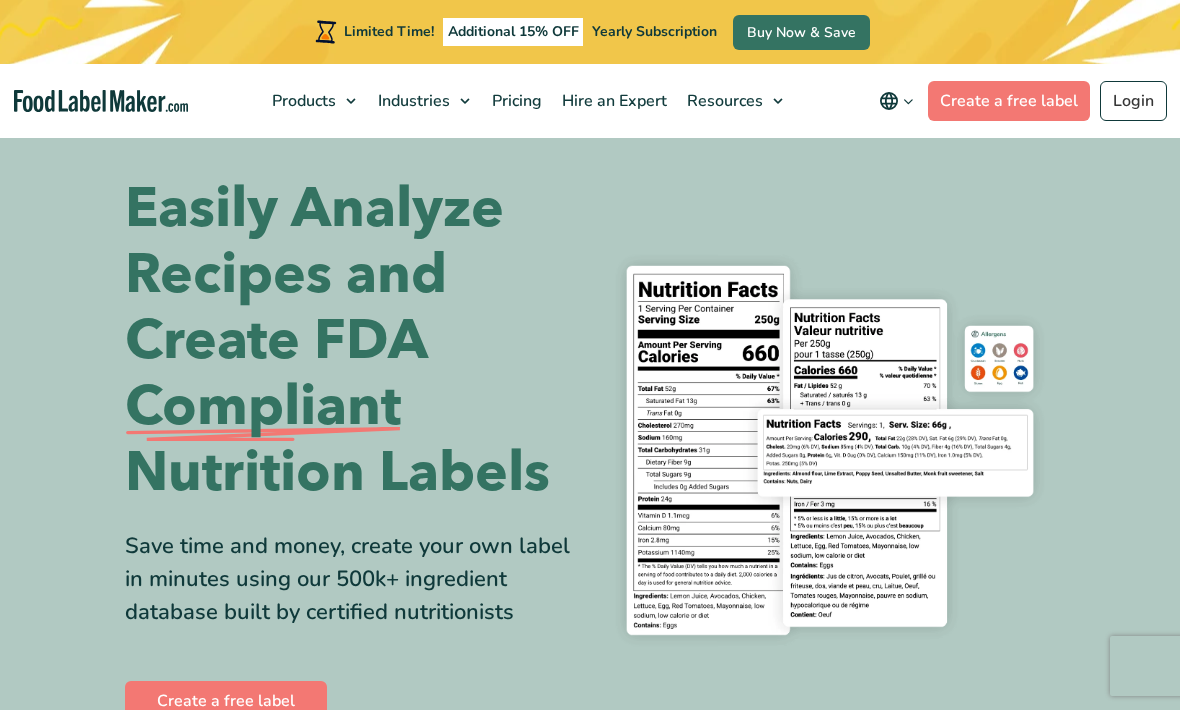 scroll, scrollTop: 0, scrollLeft: 0, axis: both 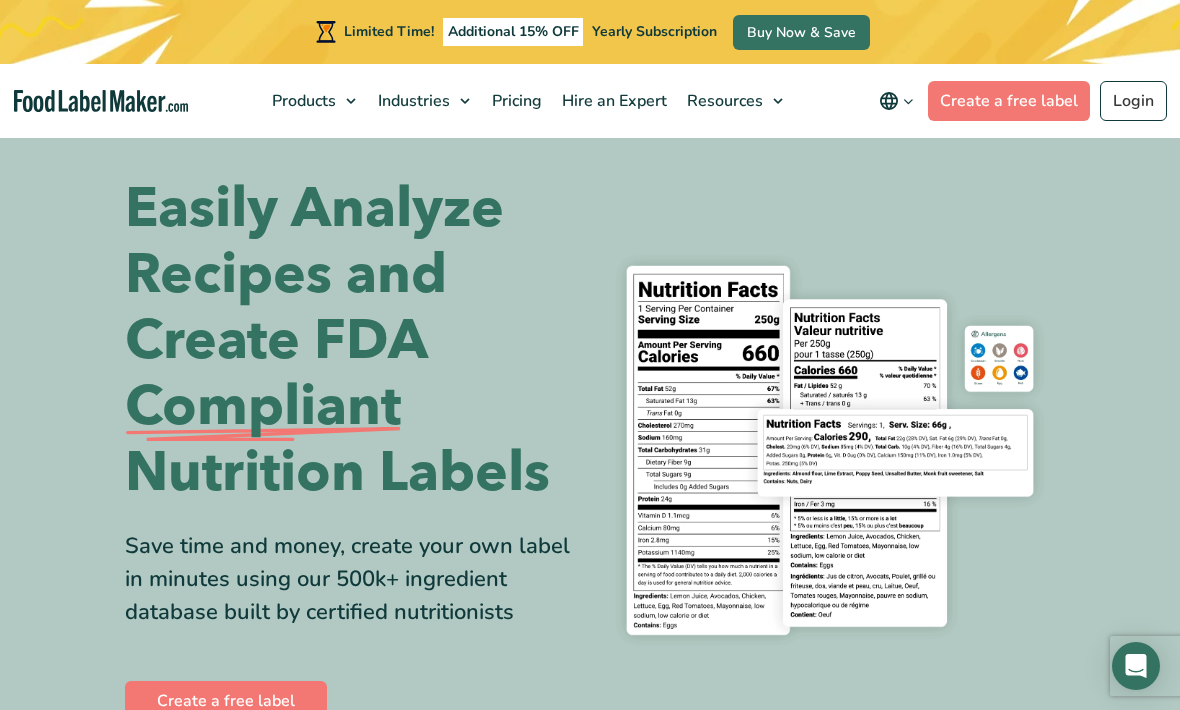 click on "Create a free label" at bounding box center (1009, 101) 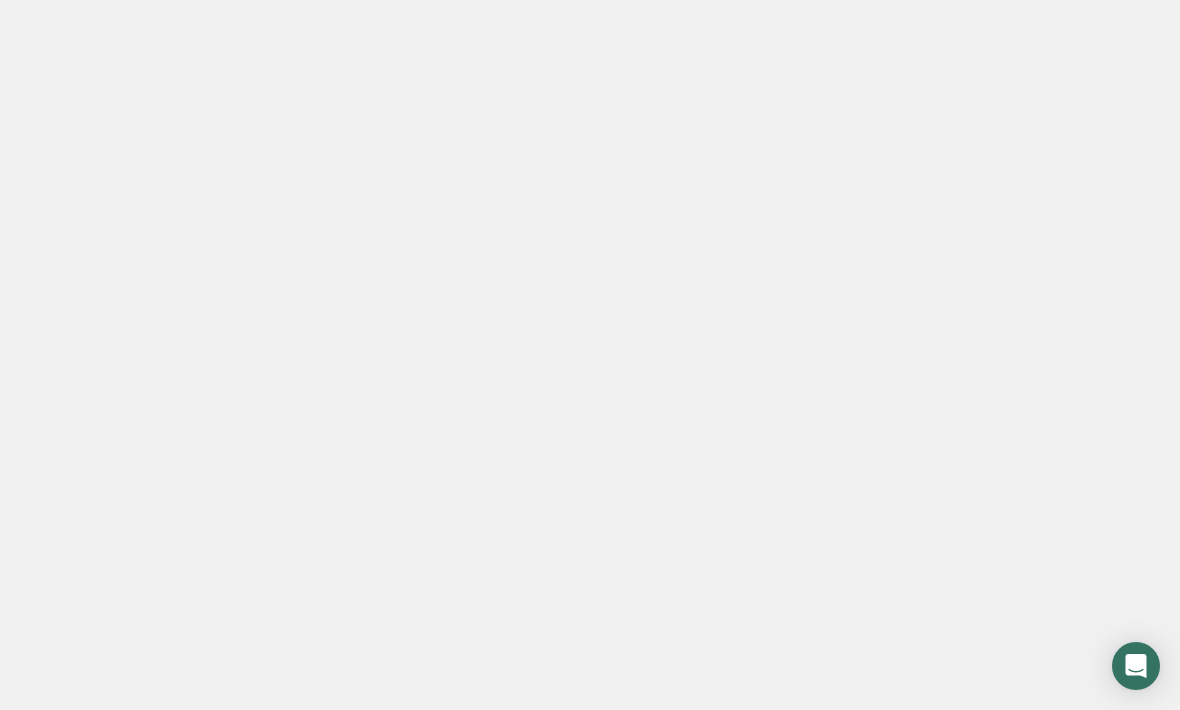 scroll, scrollTop: 0, scrollLeft: 0, axis: both 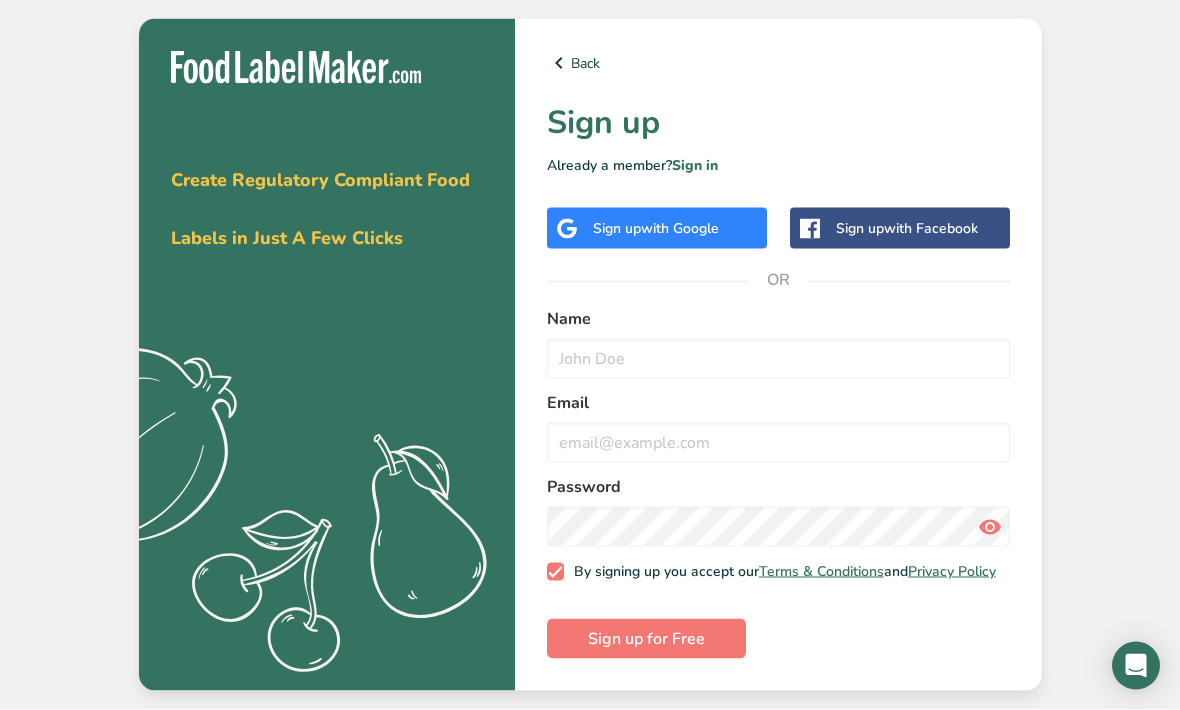 click on "with Google" at bounding box center (680, 228) 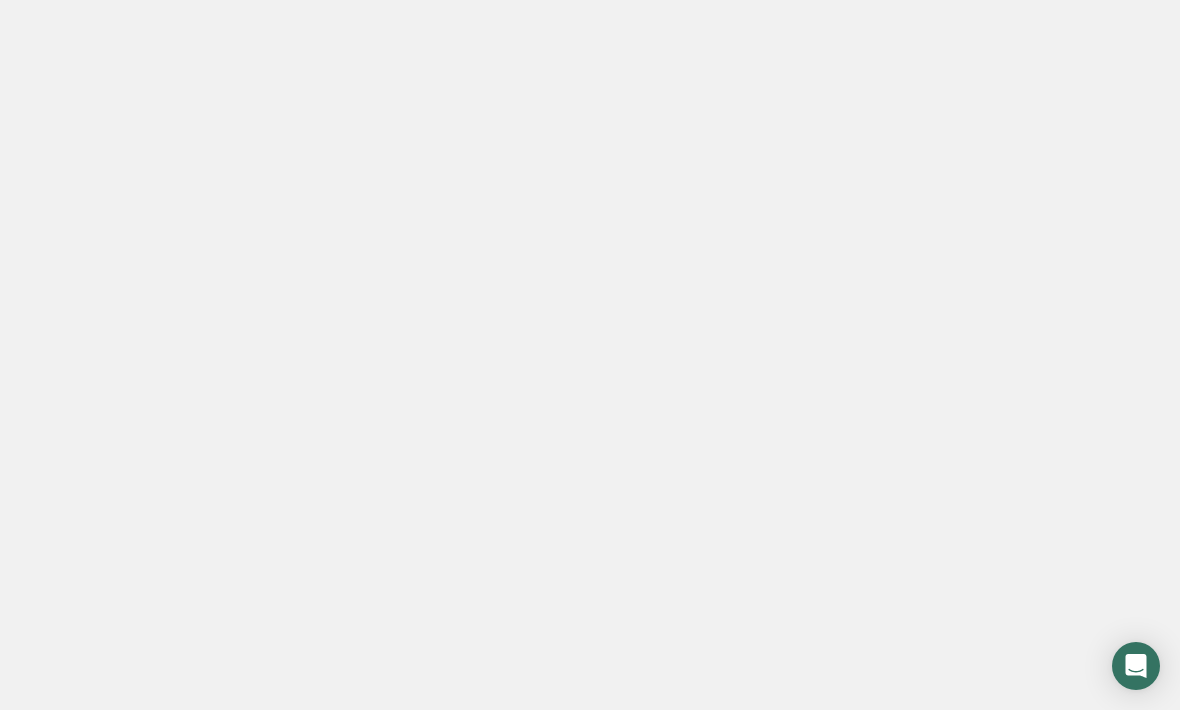 scroll, scrollTop: 0, scrollLeft: 0, axis: both 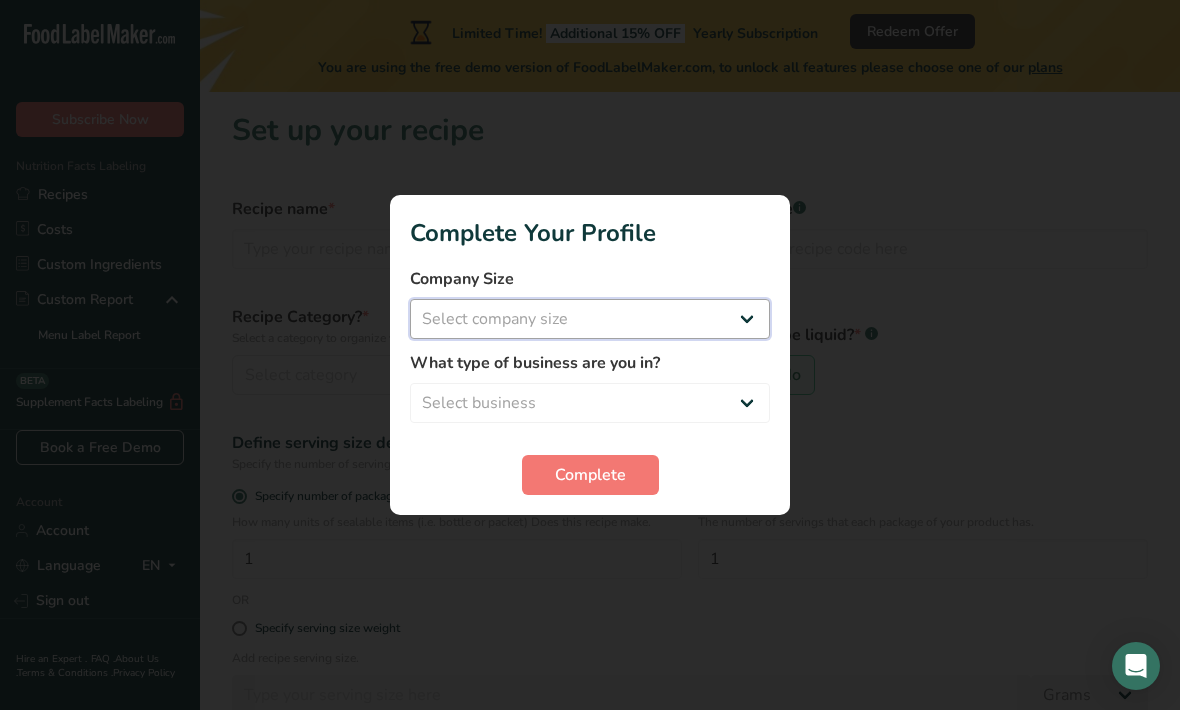 click on "Select company size
Fewer than 10 Employees
10 to 50 Employees
51 to 500 Employees
Over 500 Employees" at bounding box center [590, 319] 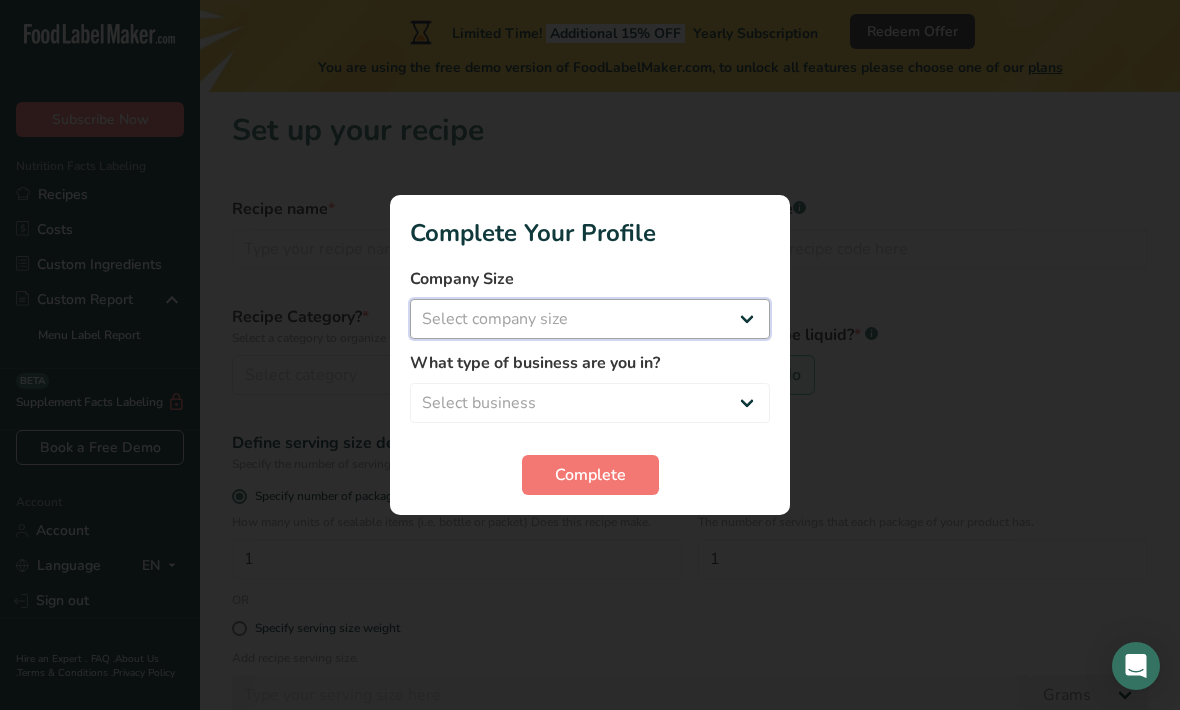 select on "1" 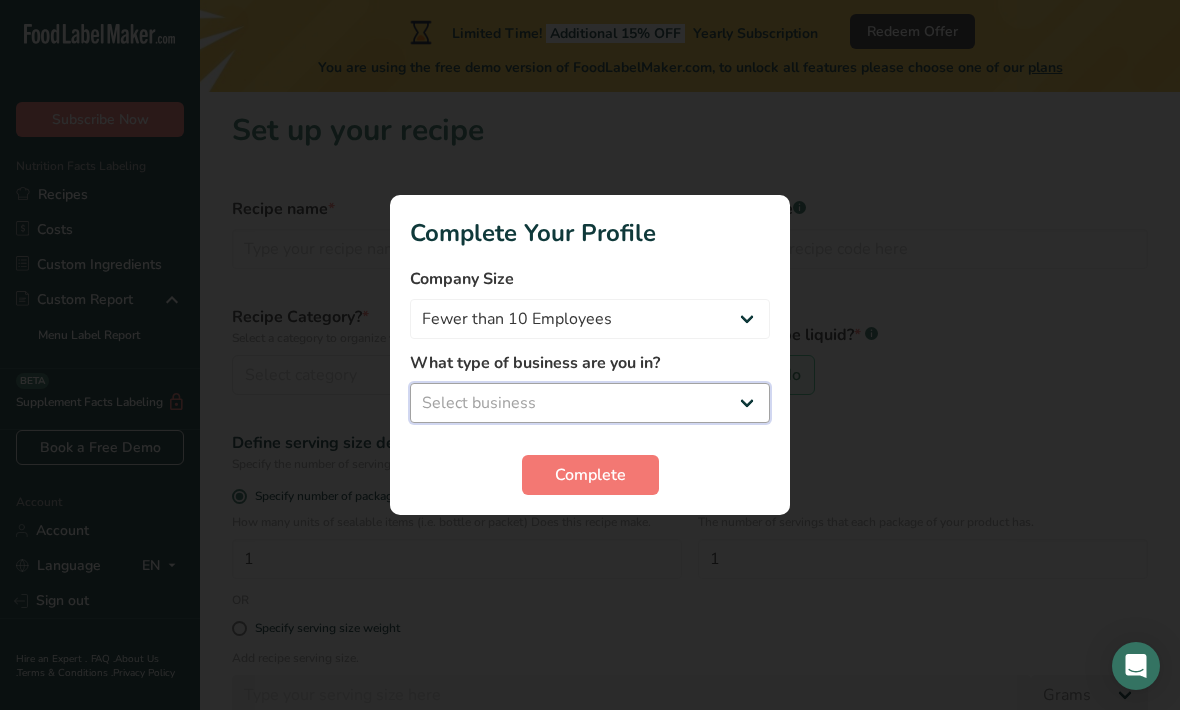 click on "Select business
Packaged Food Manufacturer
Restaurant & Cafe
Bakery
Meal Plans & Catering Company
Nutritionist
Food Blogger
Personal Trainer
Other" at bounding box center [590, 403] 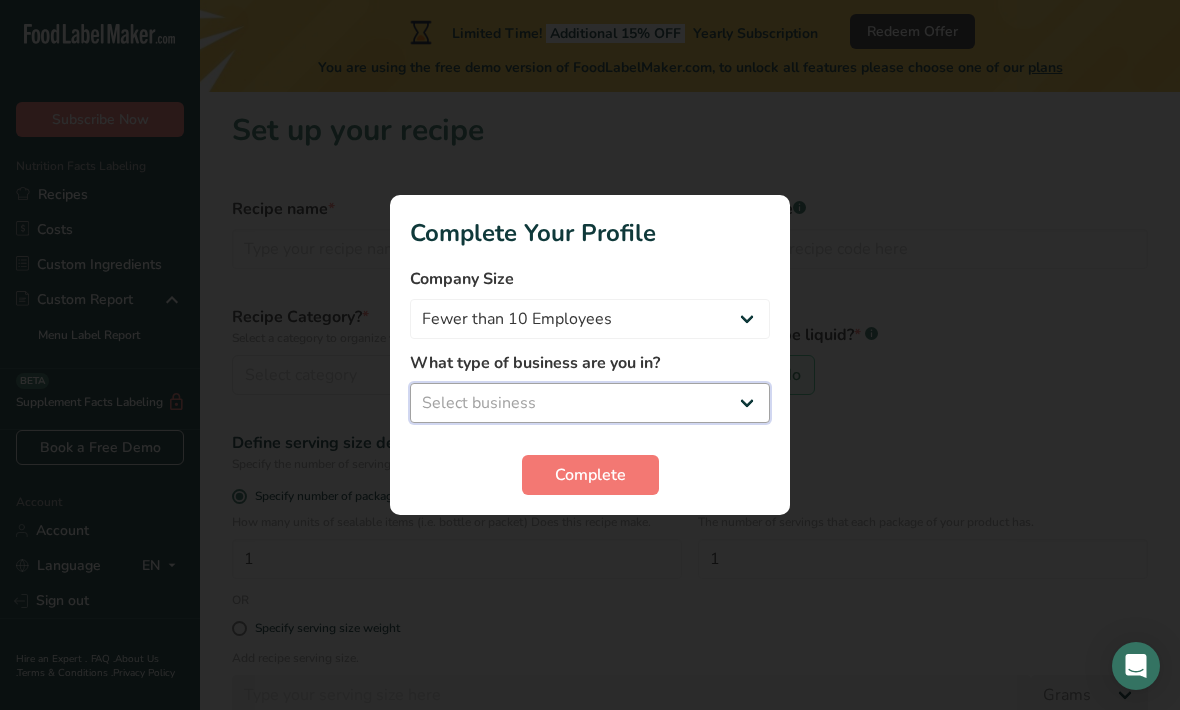 select on "4" 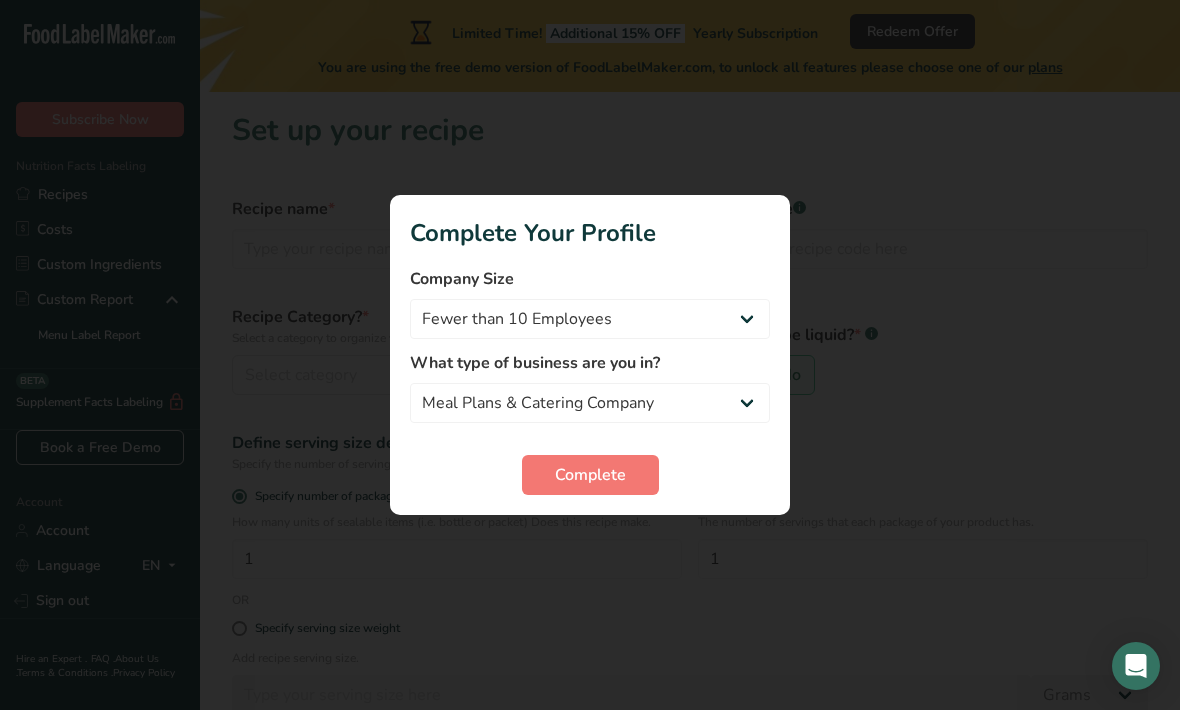 click on "Complete" at bounding box center [590, 475] 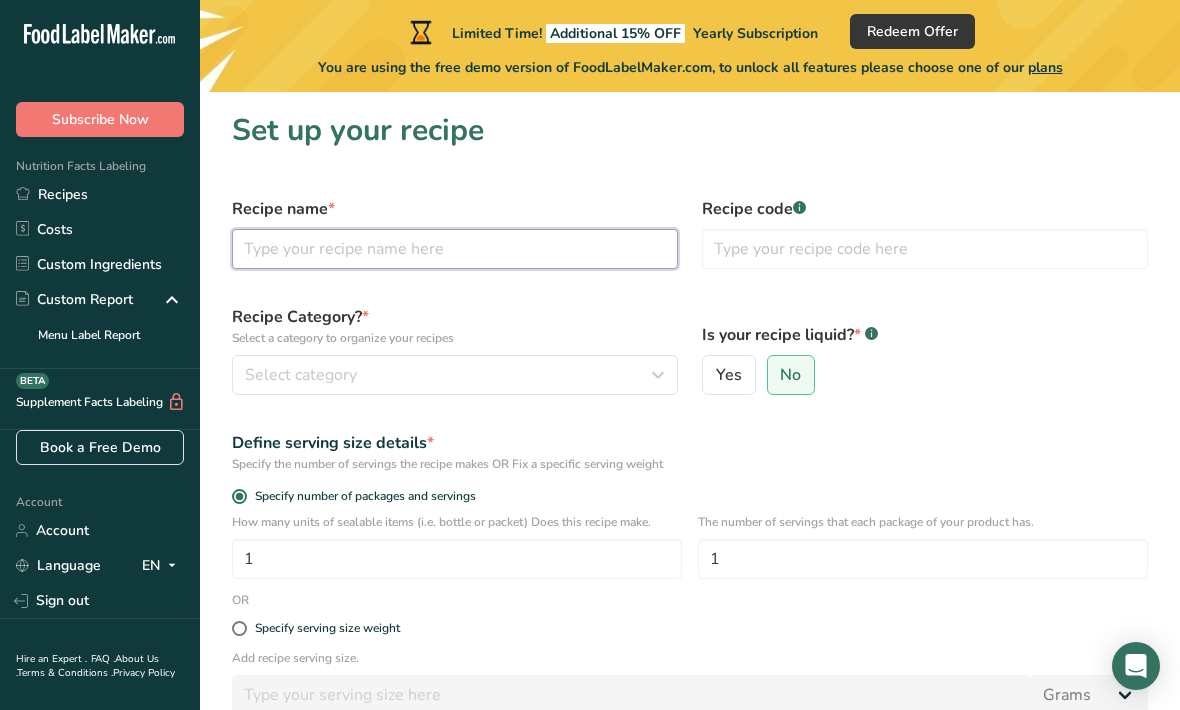 click at bounding box center [455, 249] 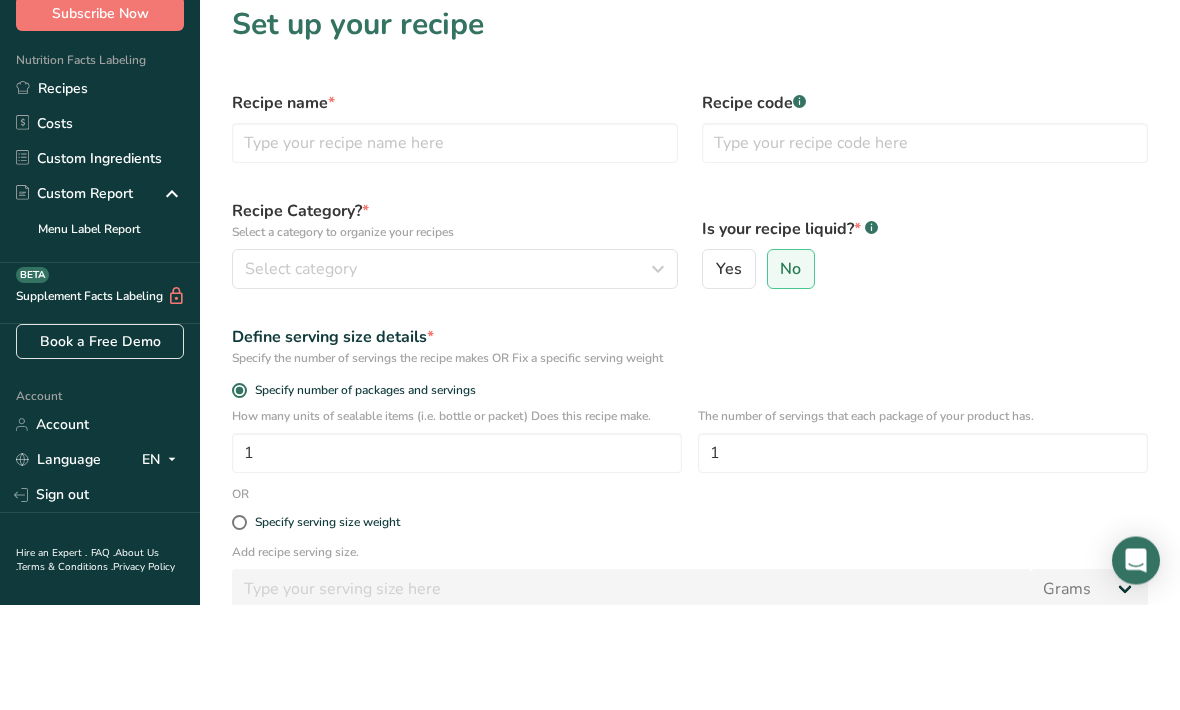 click on "Recipe code
.a-a{fill:#347362;}.b-a{fill:#fff;}" at bounding box center [925, 233] 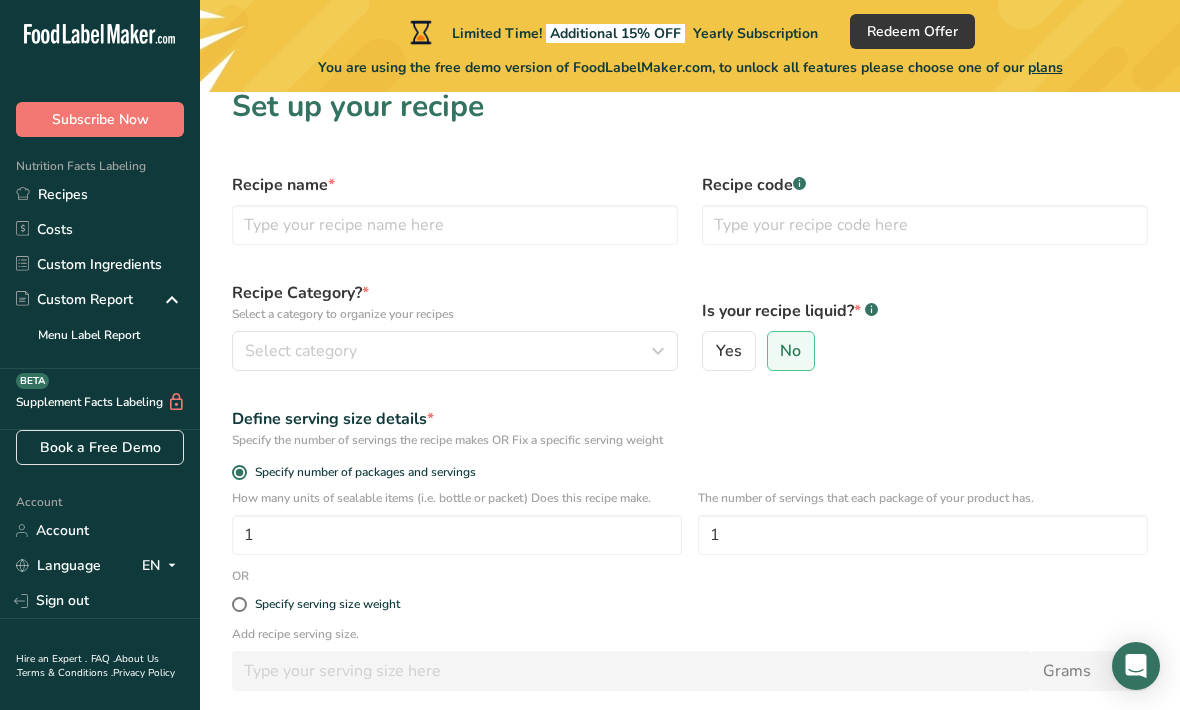 scroll, scrollTop: 31, scrollLeft: 0, axis: vertical 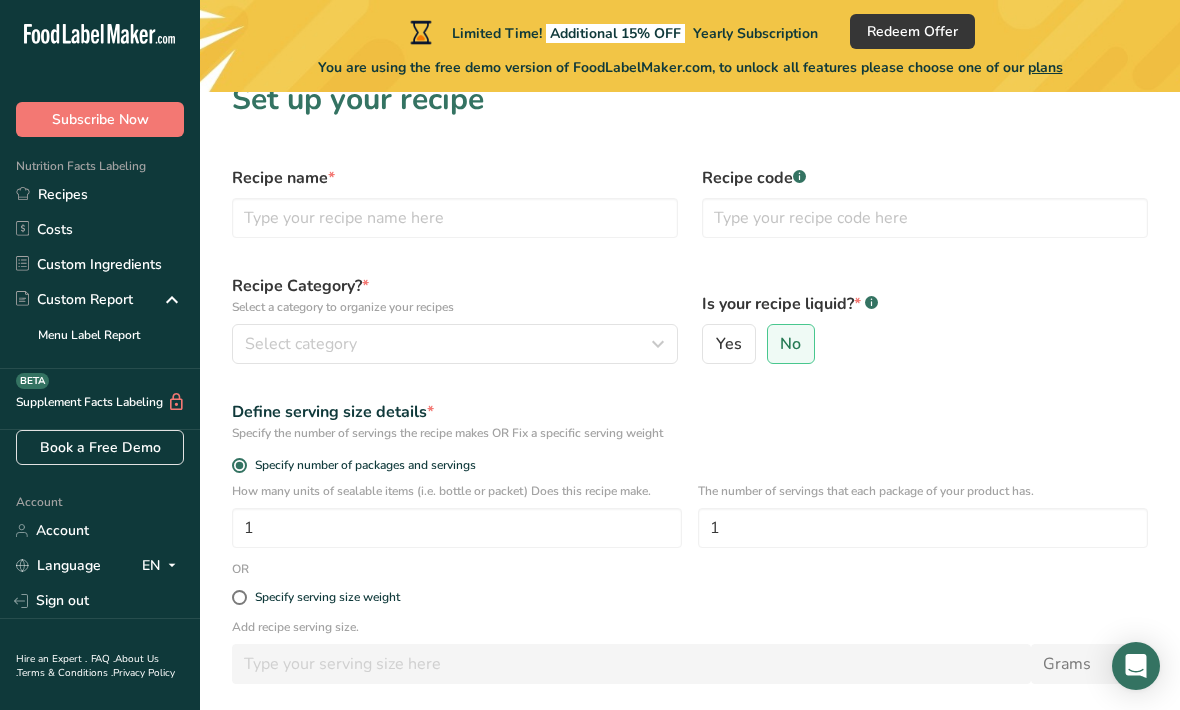 click on "Select category" at bounding box center [449, 344] 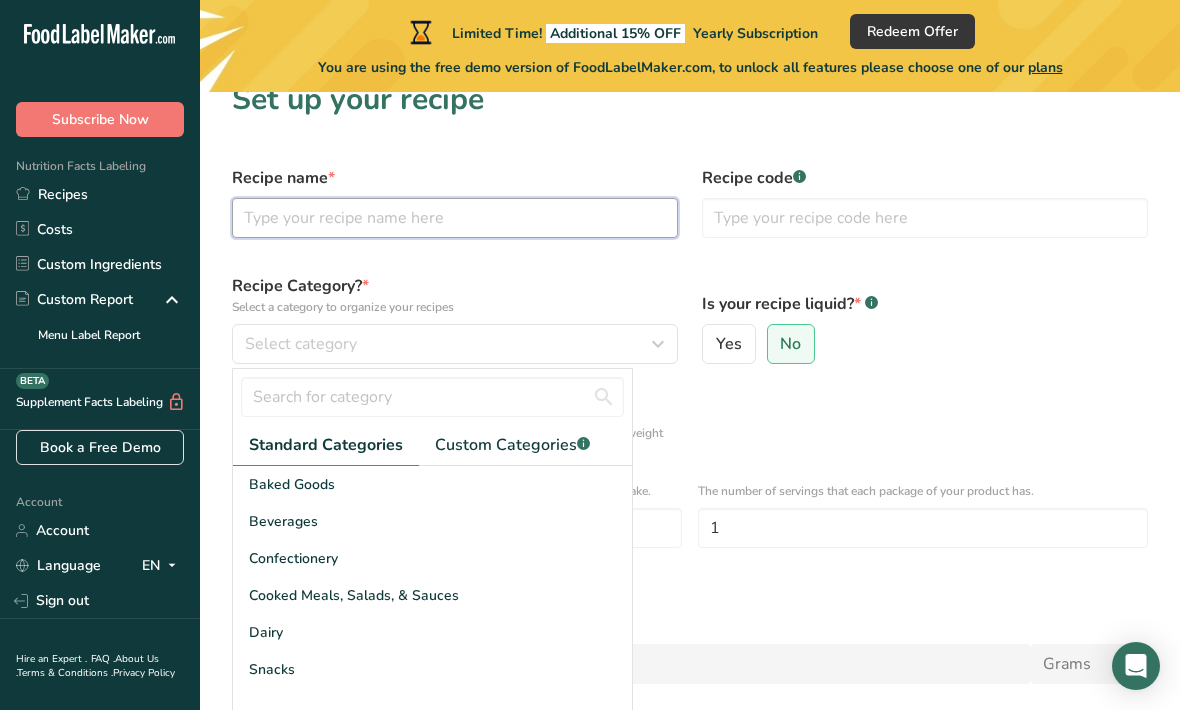 click at bounding box center [455, 218] 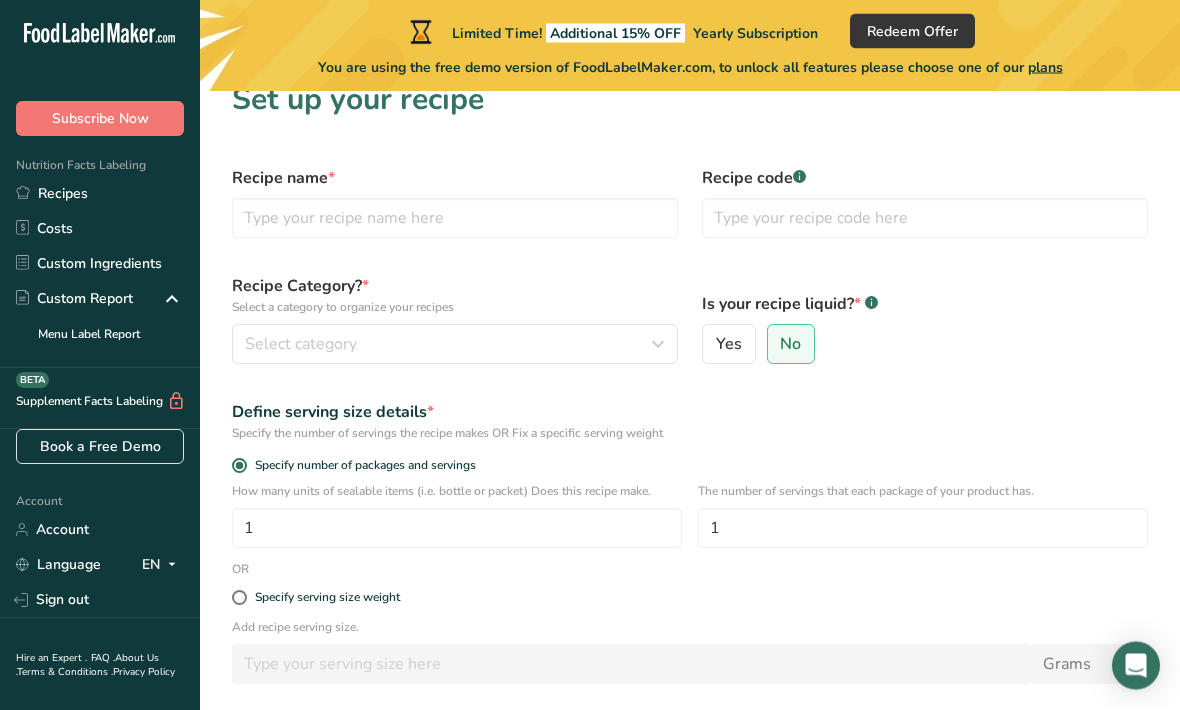 click on "Is your recipe liquid? *   .a-a{fill:#347362;}.b-a{fill:#fff;}           Yes   No" at bounding box center [925, 320] 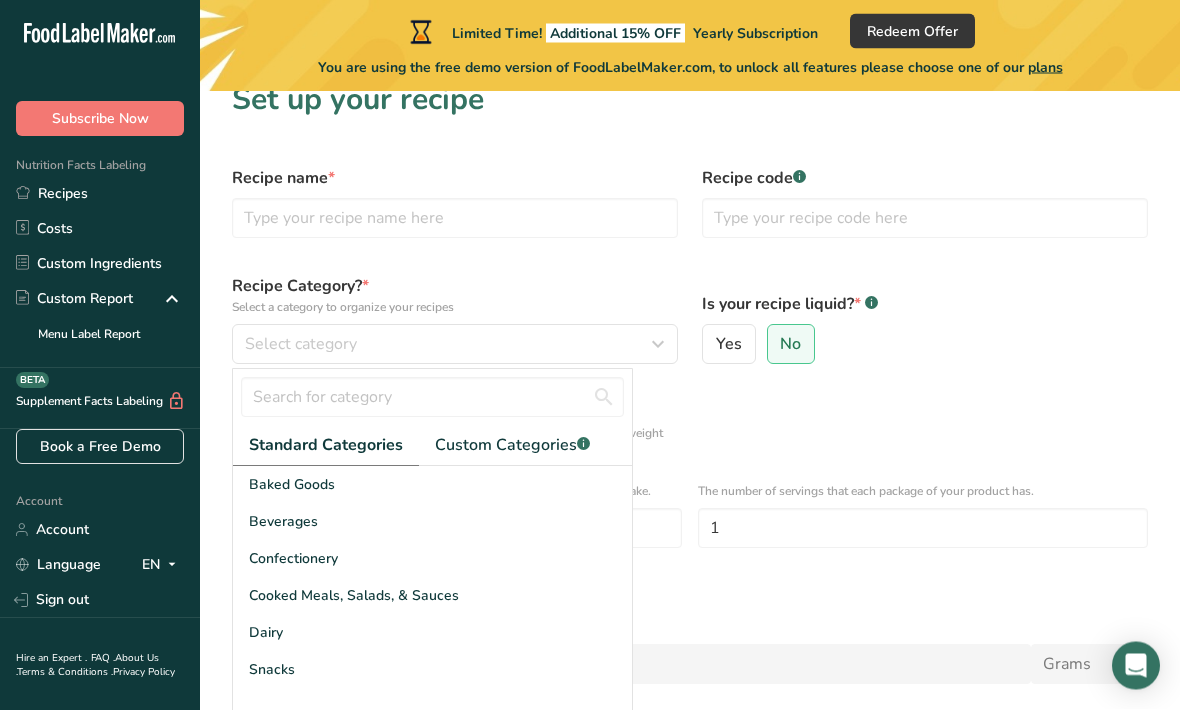 scroll, scrollTop: 31, scrollLeft: 0, axis: vertical 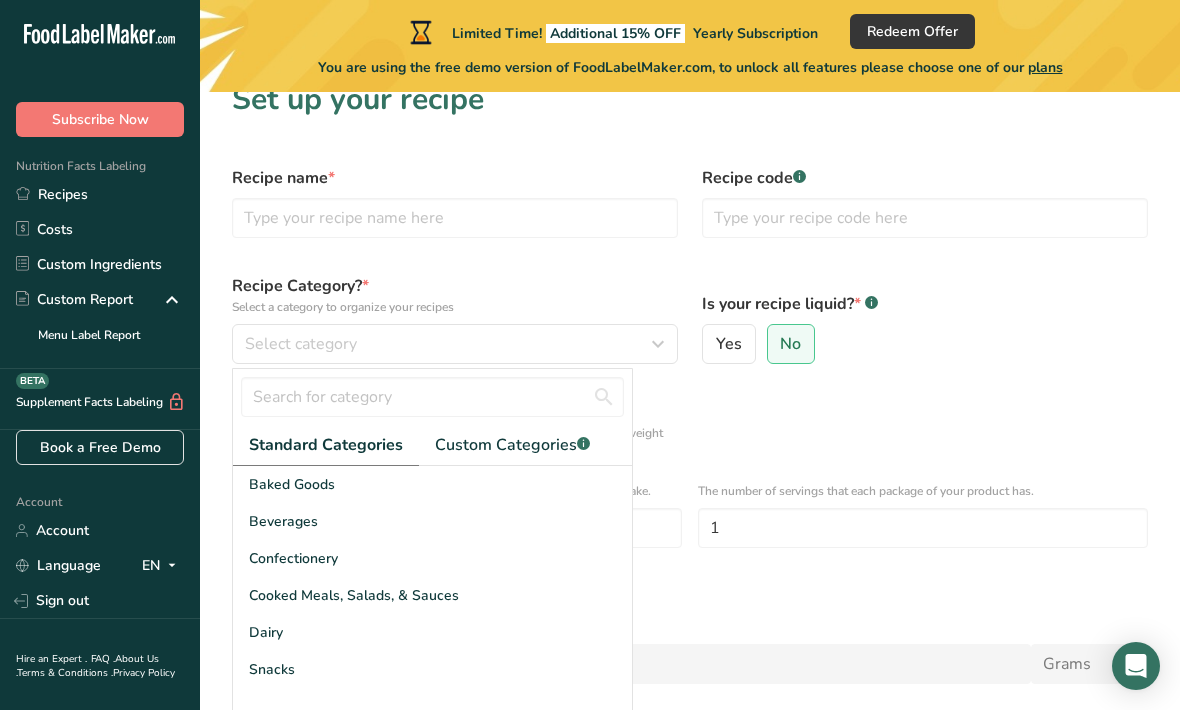 click on "Cooked Meals, Salads, & Sauces" at bounding box center [432, 595] 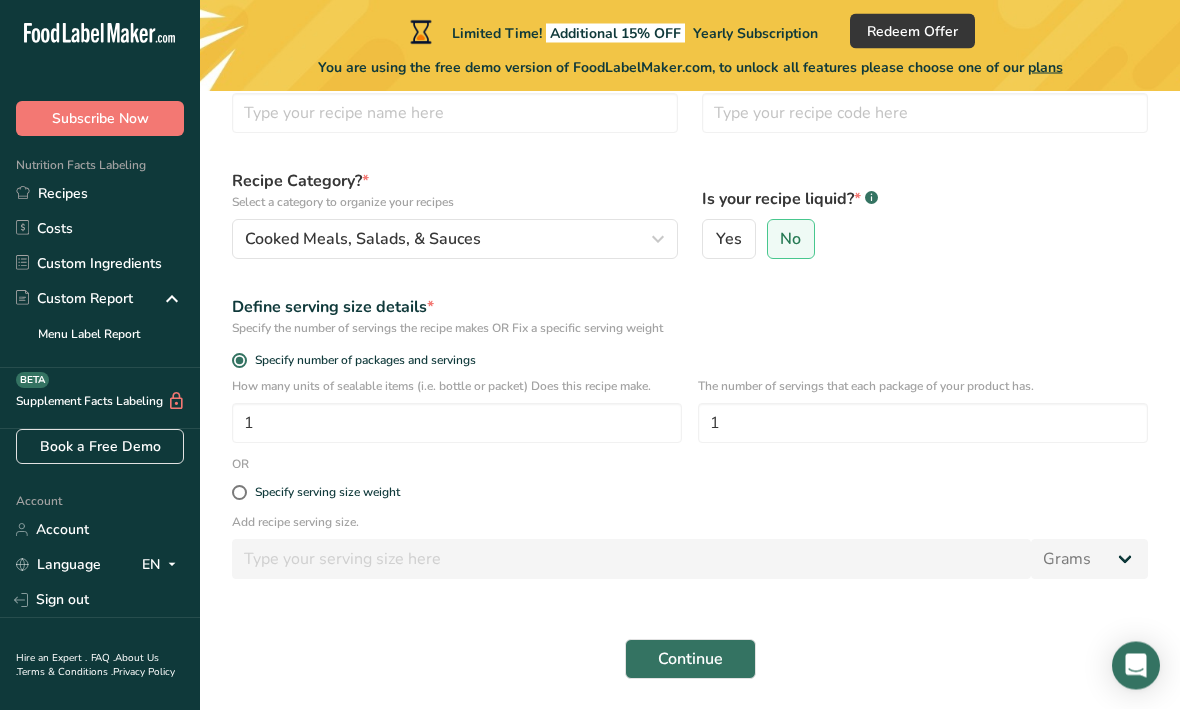 scroll, scrollTop: 136, scrollLeft: 0, axis: vertical 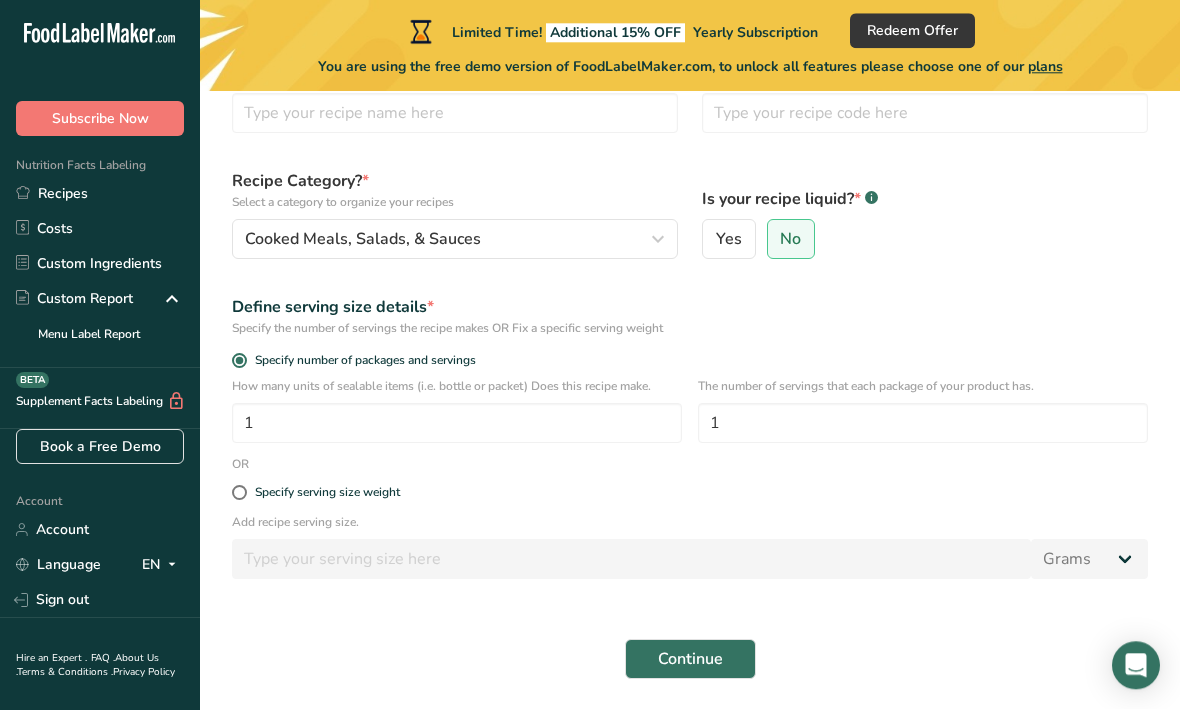 click on "Continue" at bounding box center (690, 660) 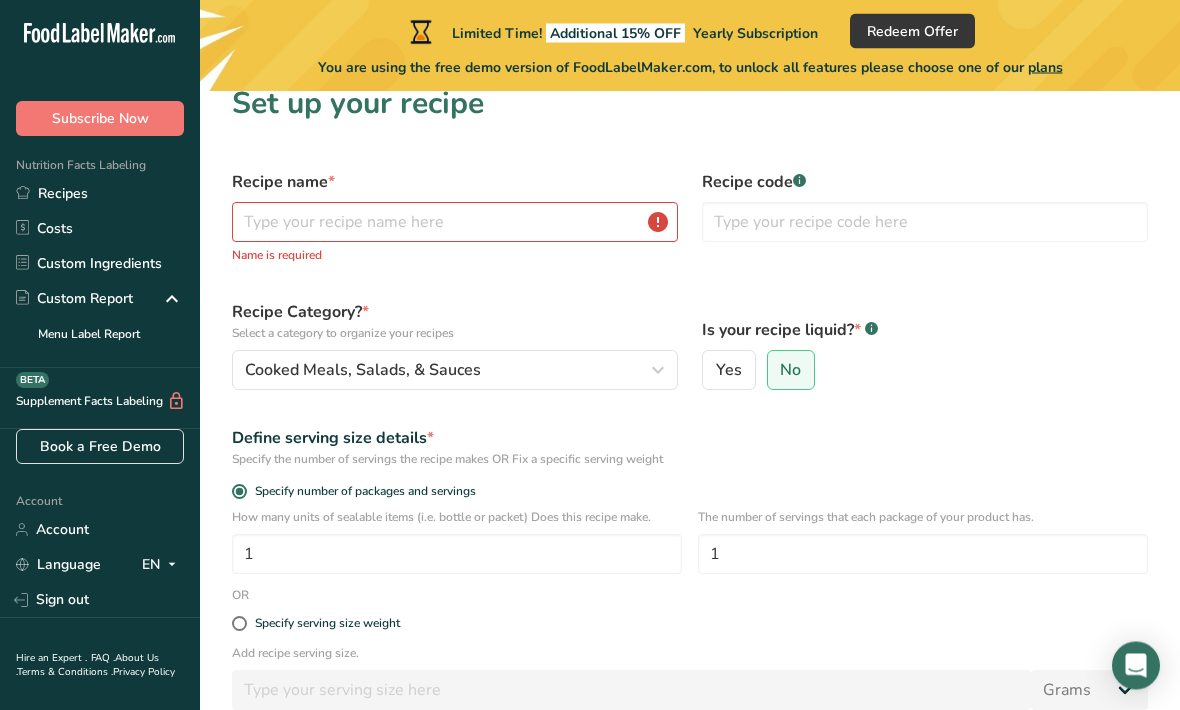 scroll, scrollTop: 20, scrollLeft: 0, axis: vertical 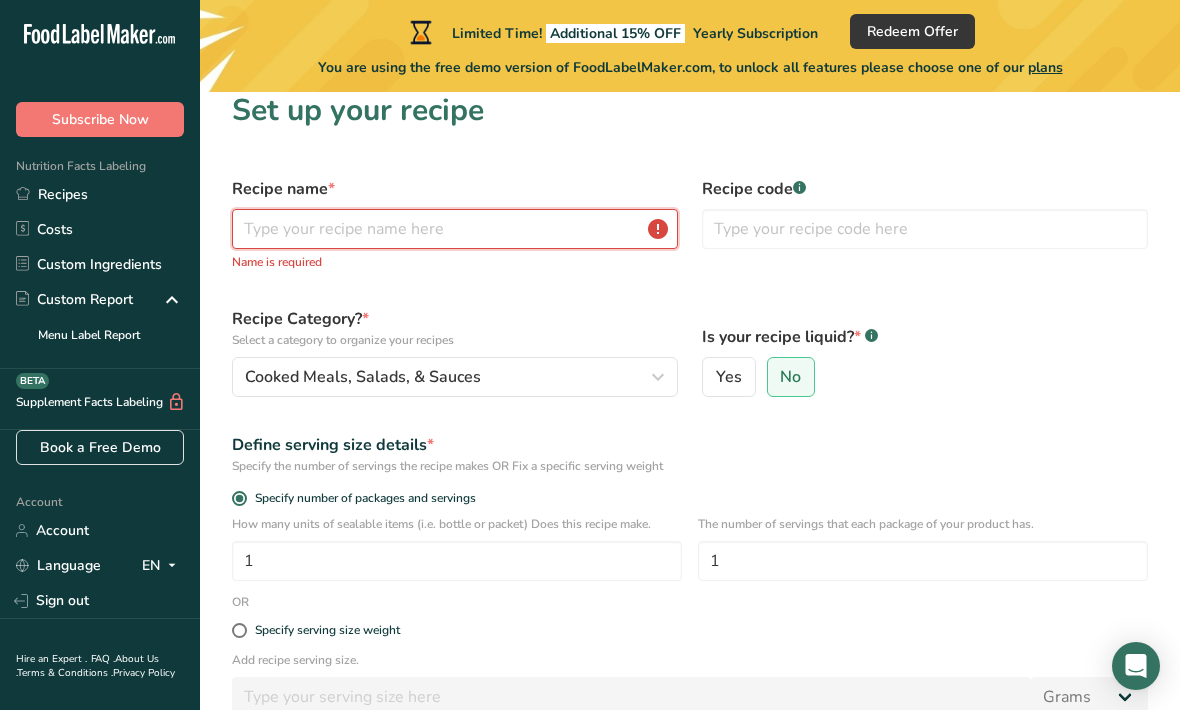 click at bounding box center [455, 229] 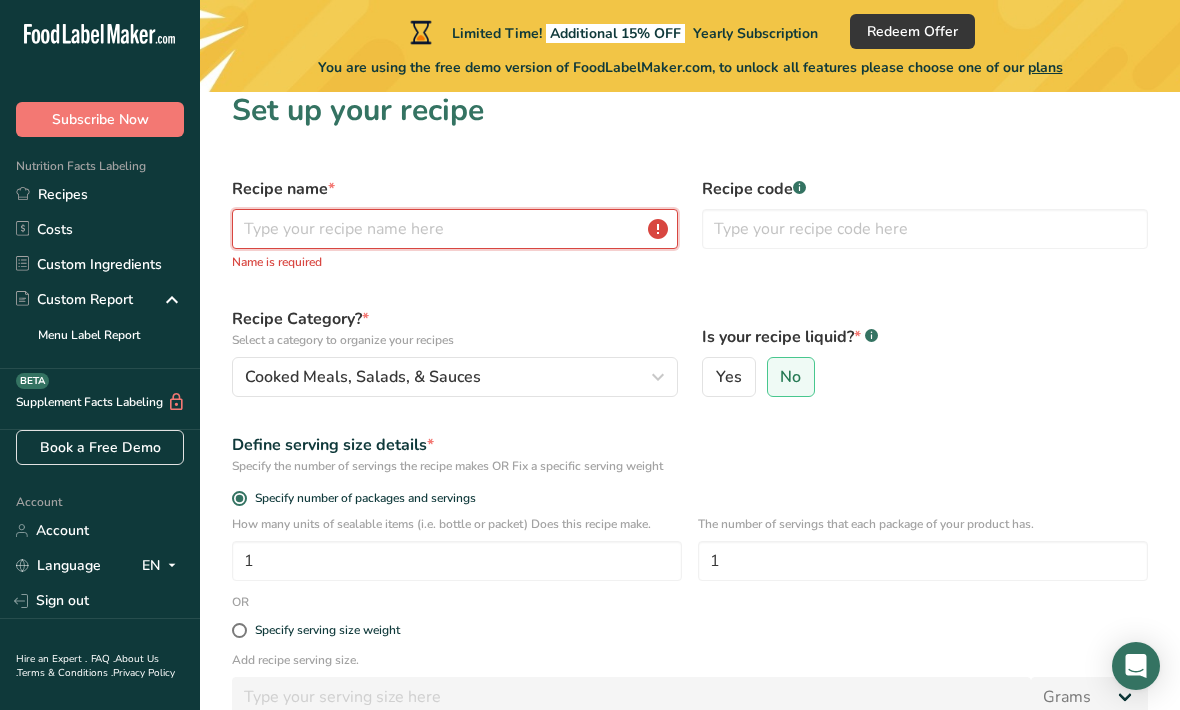 type on "[FIRST] [LAST]" 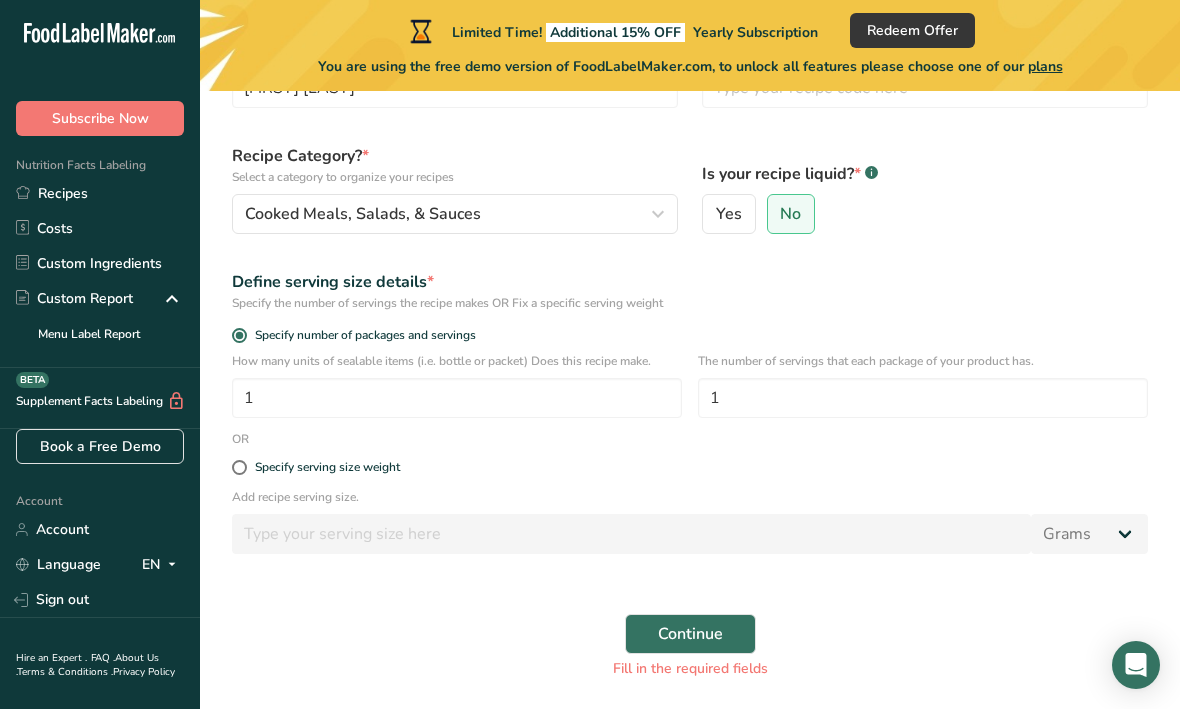 click on "Continue" at bounding box center (690, 635) 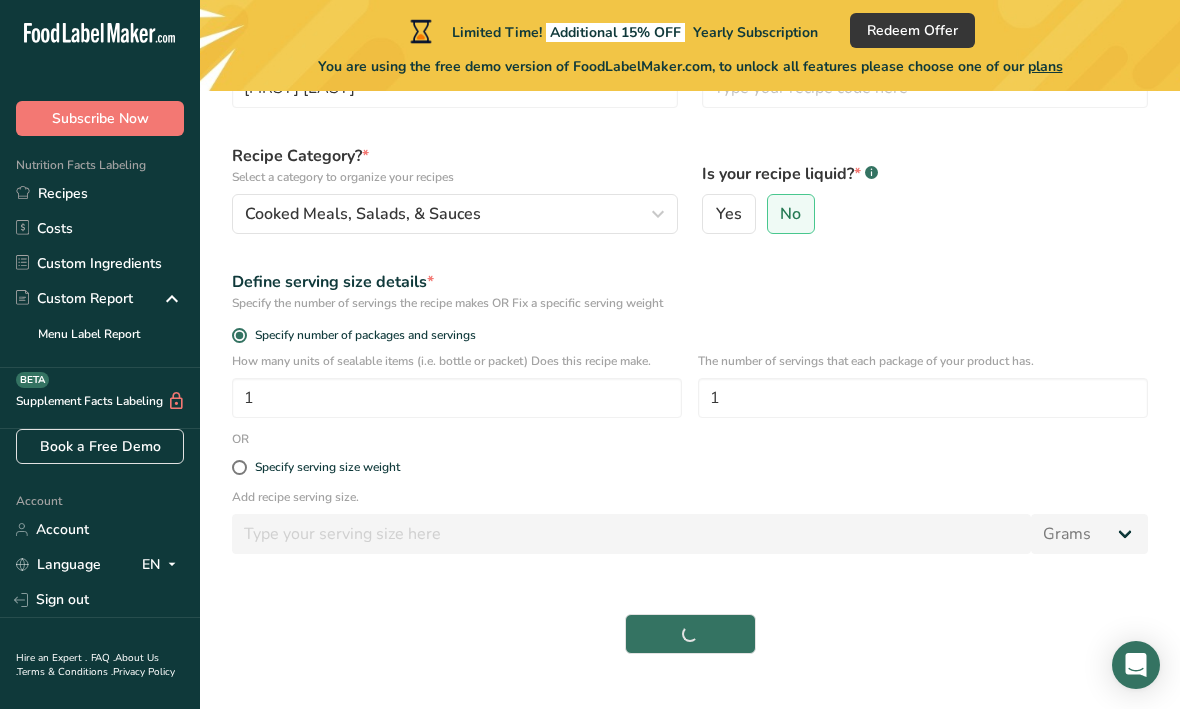 scroll, scrollTop: 135, scrollLeft: 0, axis: vertical 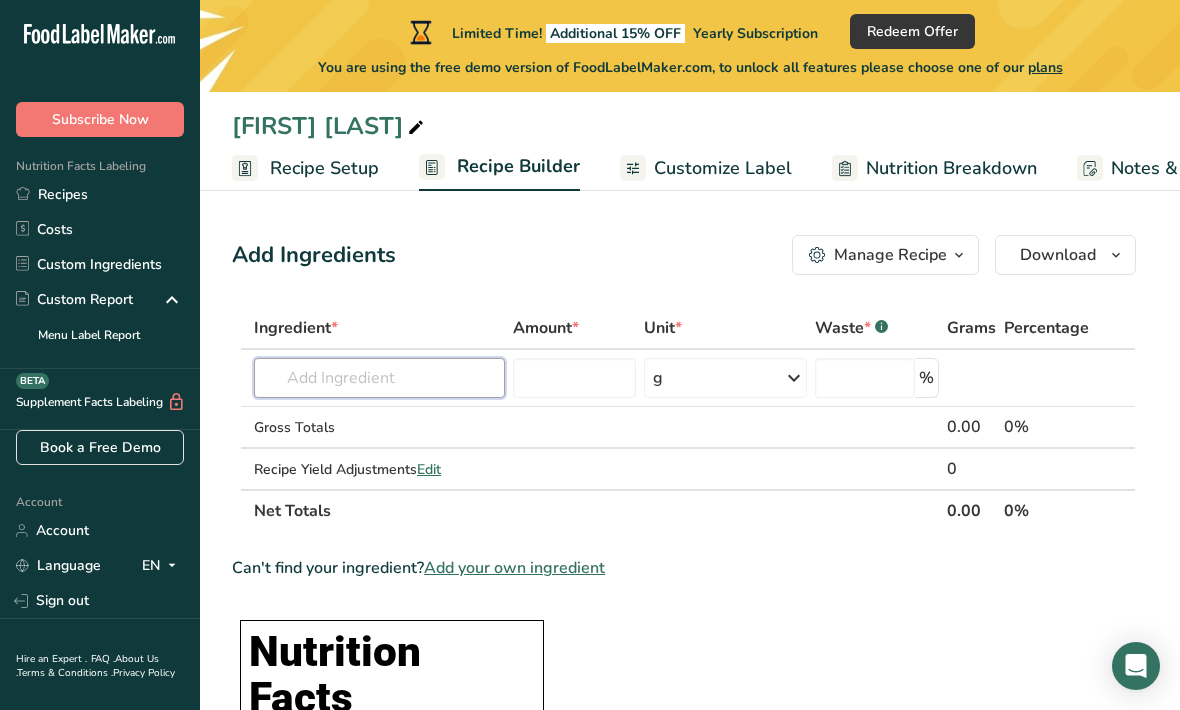 click at bounding box center [379, 378] 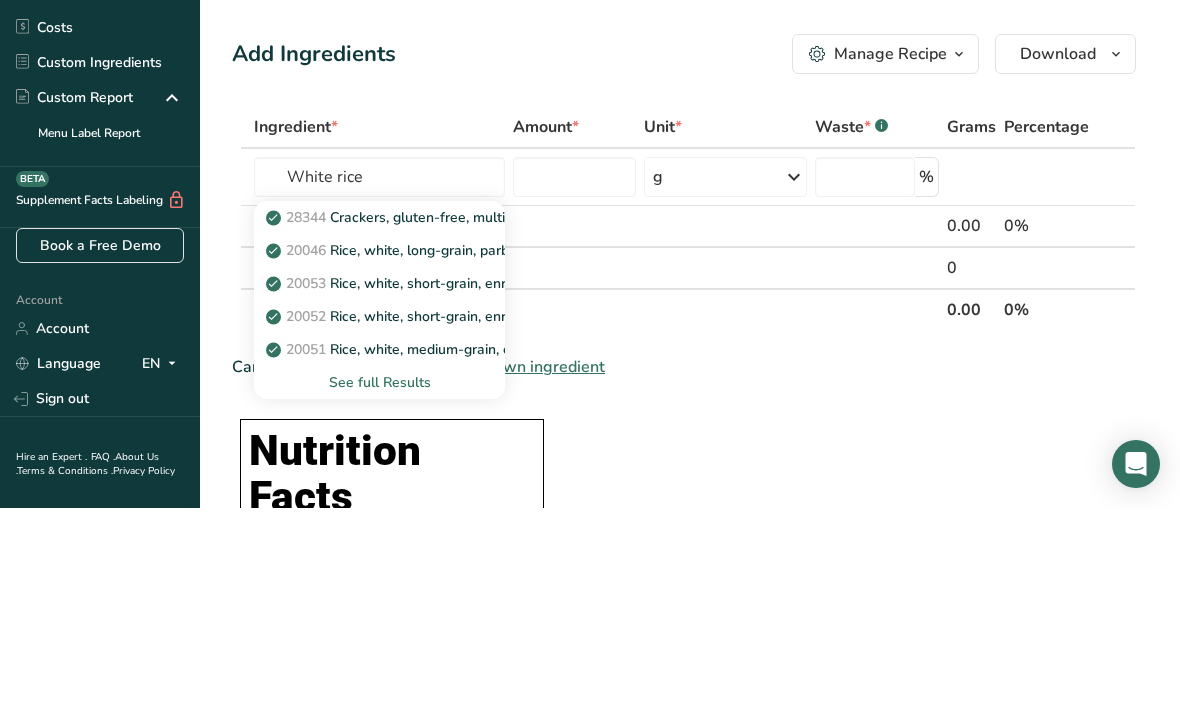click on "[NUMBER]
Rice, white, long-grain, parboiled, enriched, dry" at bounding box center (449, 452) 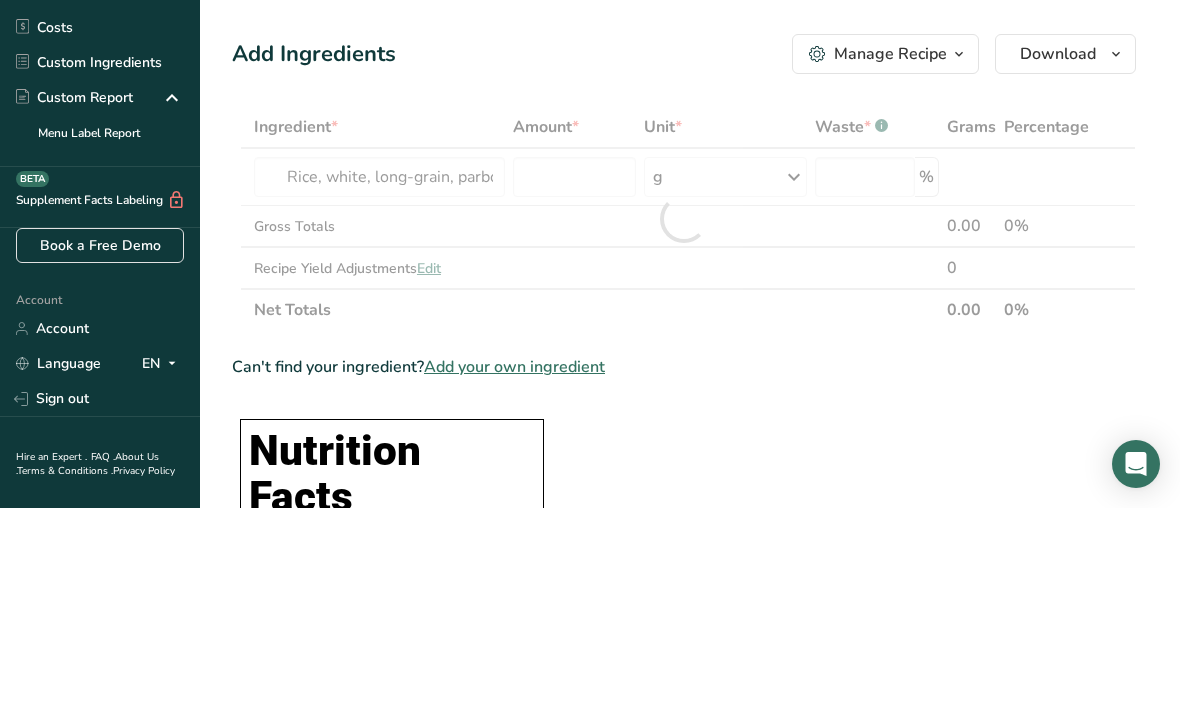 scroll, scrollTop: 203, scrollLeft: 0, axis: vertical 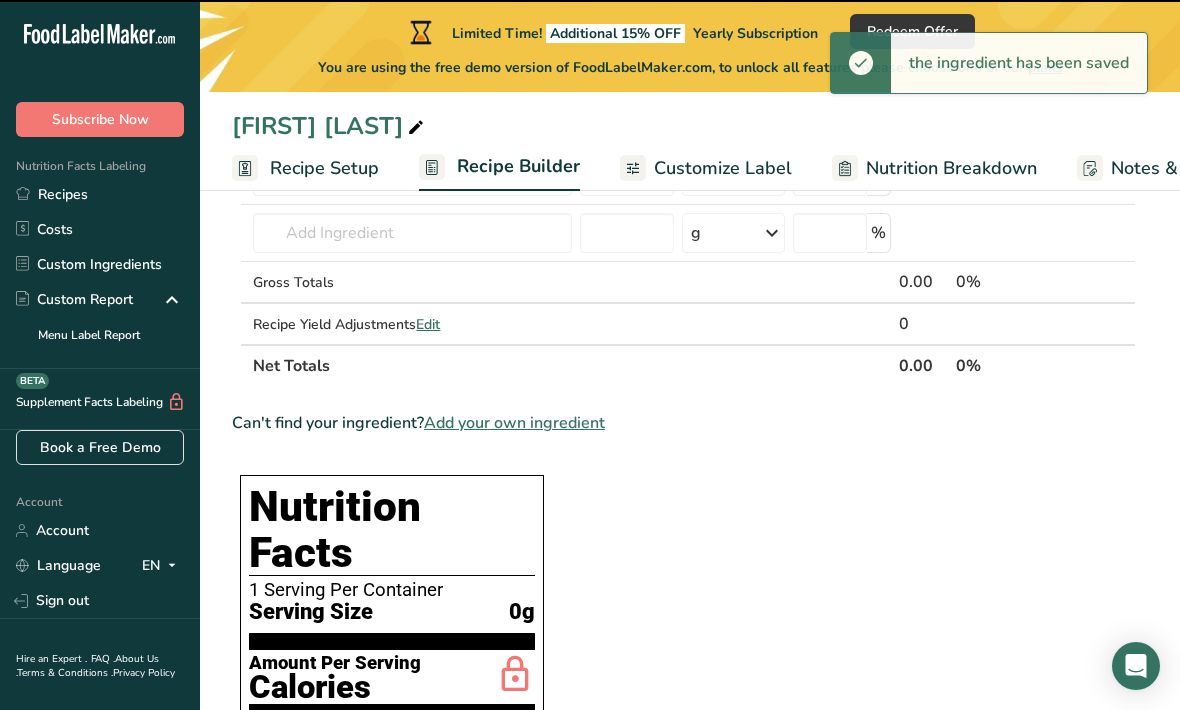type on "0" 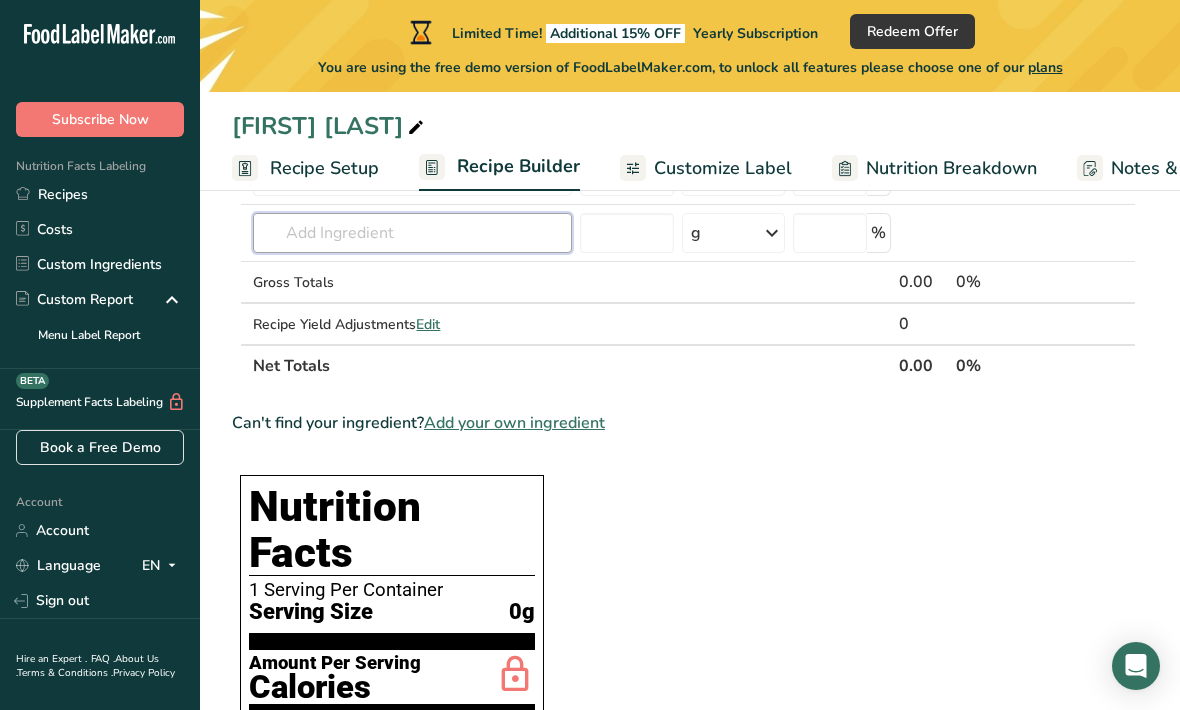 click at bounding box center [412, 233] 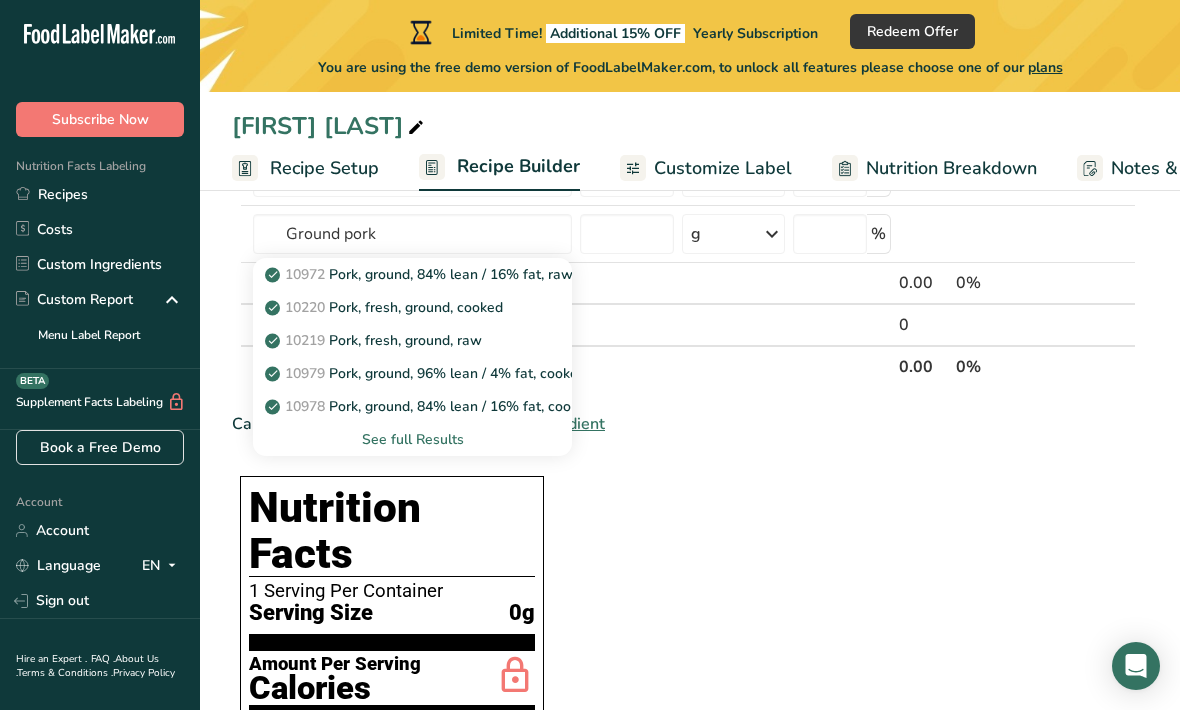 click on "[NUMBER]
Pork, ground, 84% lean / 16% fat, raw" at bounding box center (421, 274) 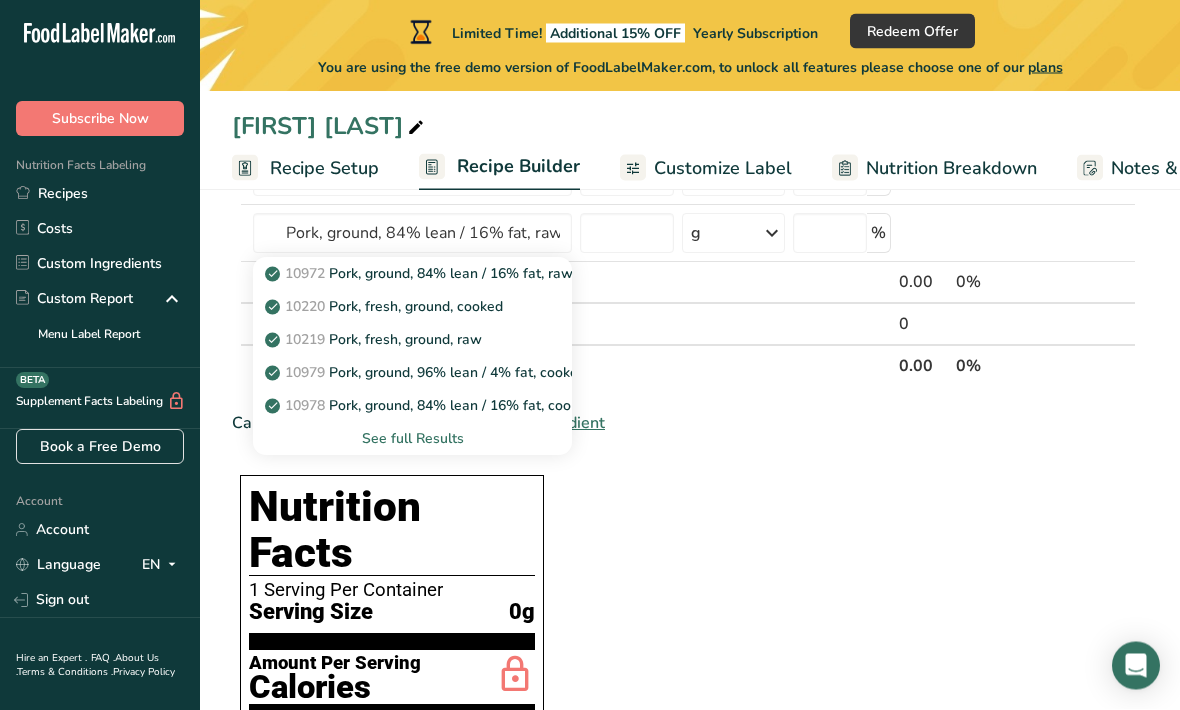 scroll, scrollTop: 203, scrollLeft: 0, axis: vertical 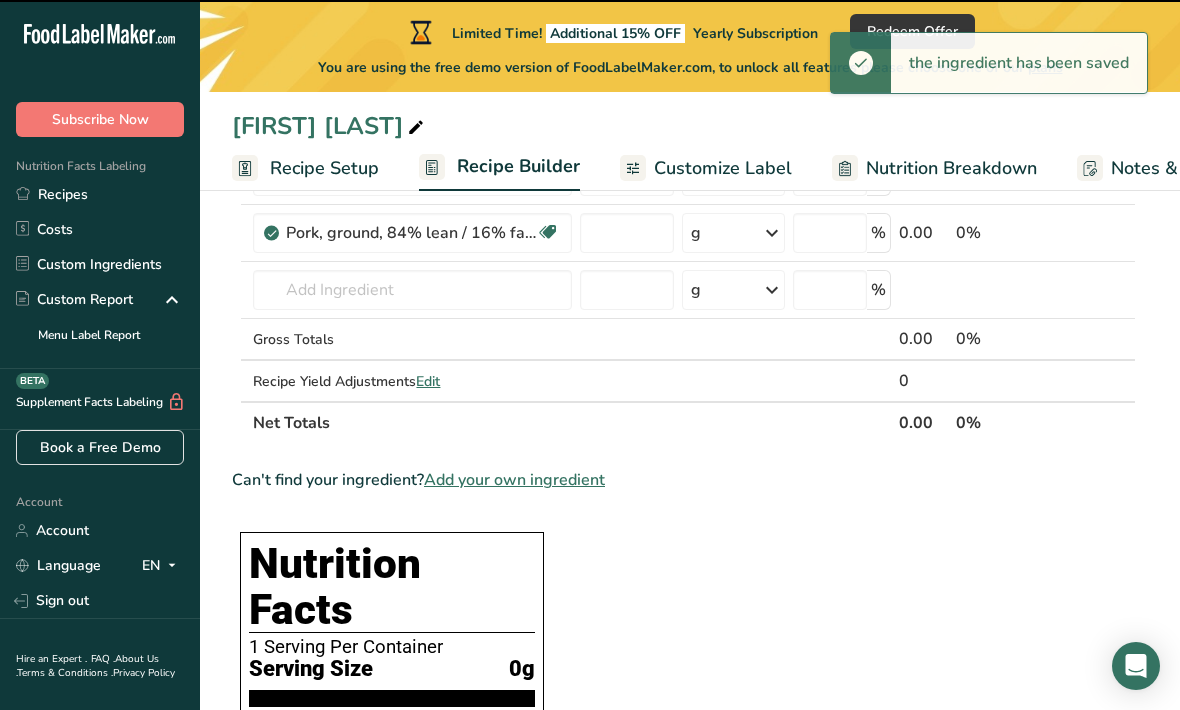 type on "0" 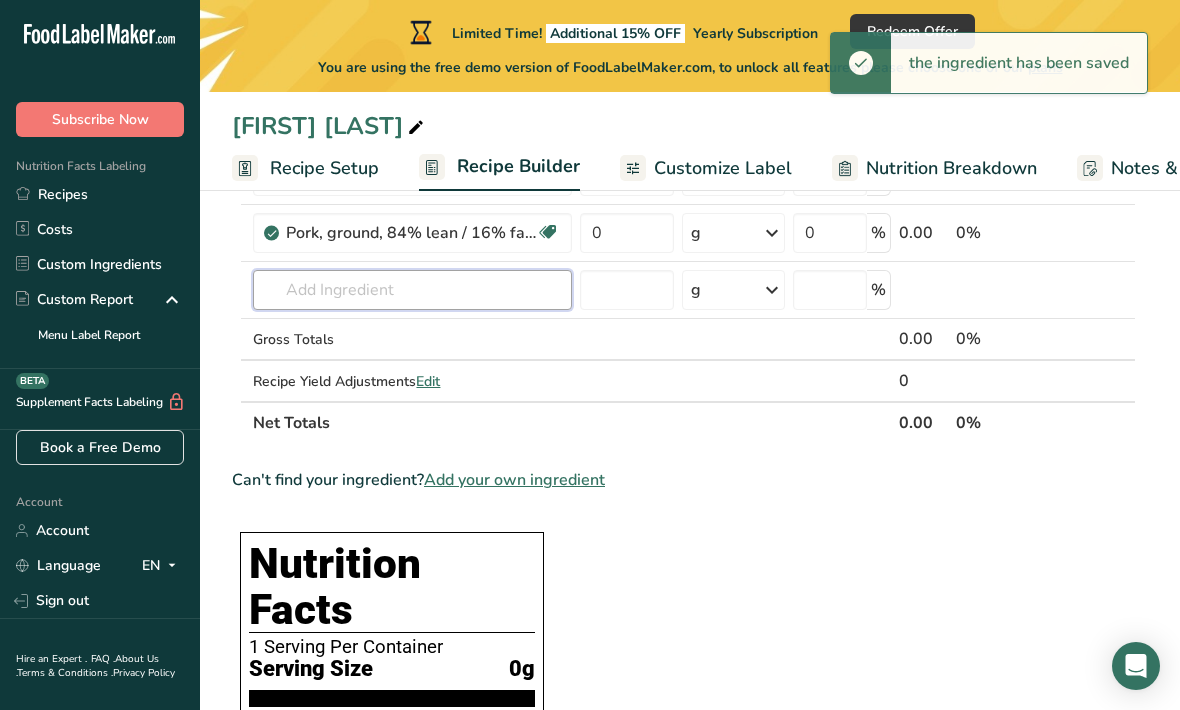 click at bounding box center [412, 290] 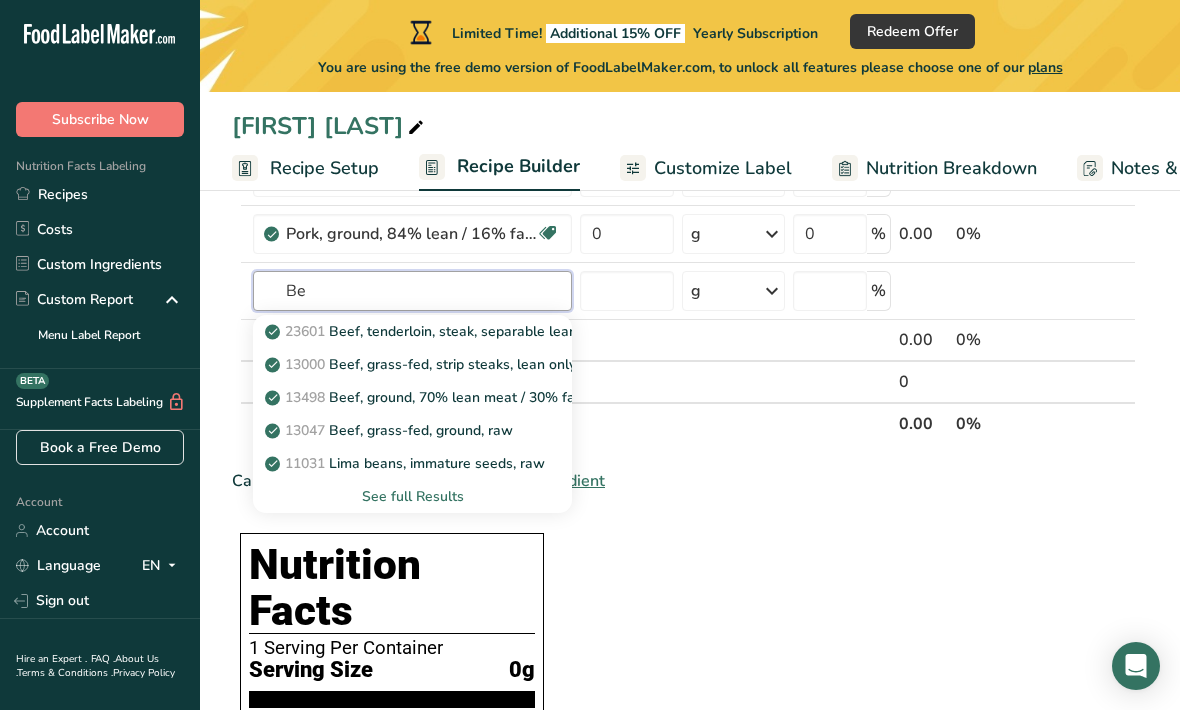 type on "B" 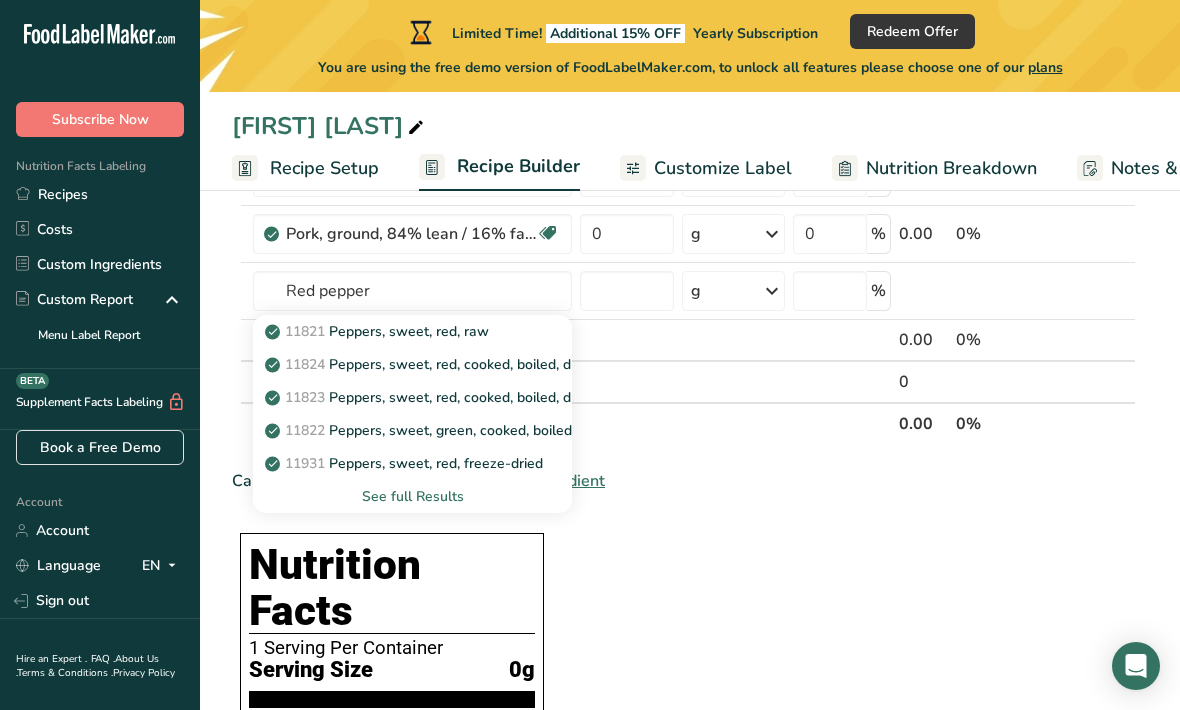 click on "11821
Peppers, sweet, red, raw" at bounding box center [396, 331] 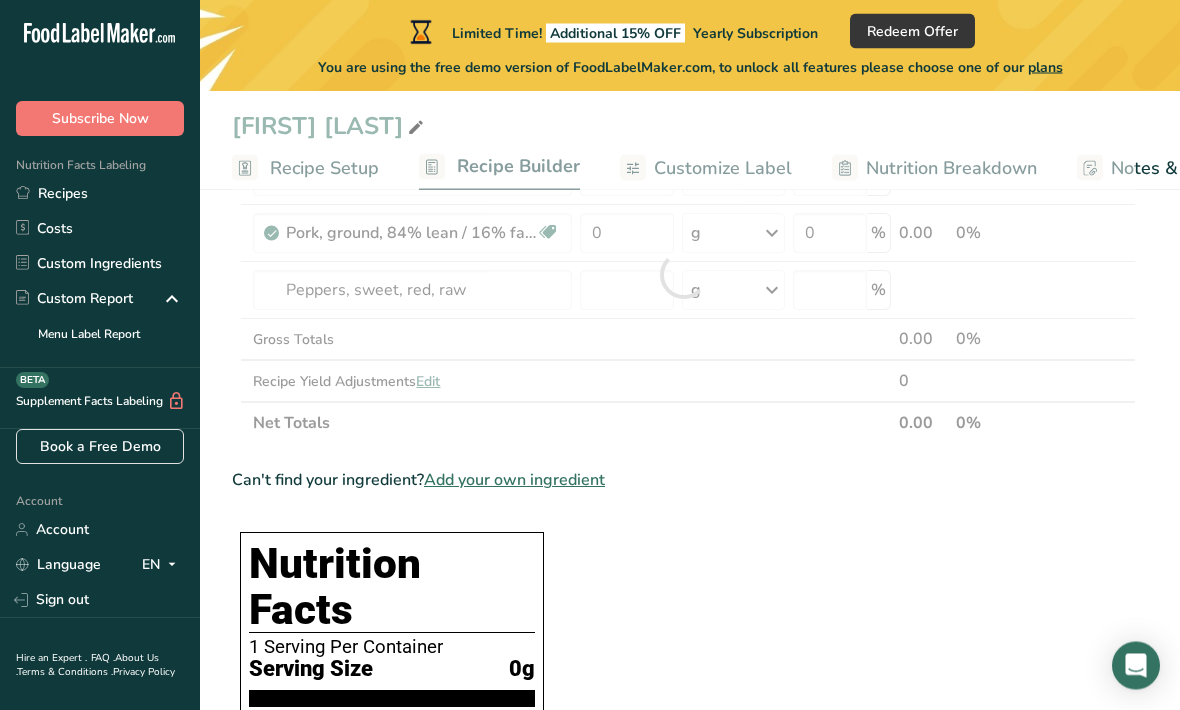 scroll, scrollTop: 203, scrollLeft: 0, axis: vertical 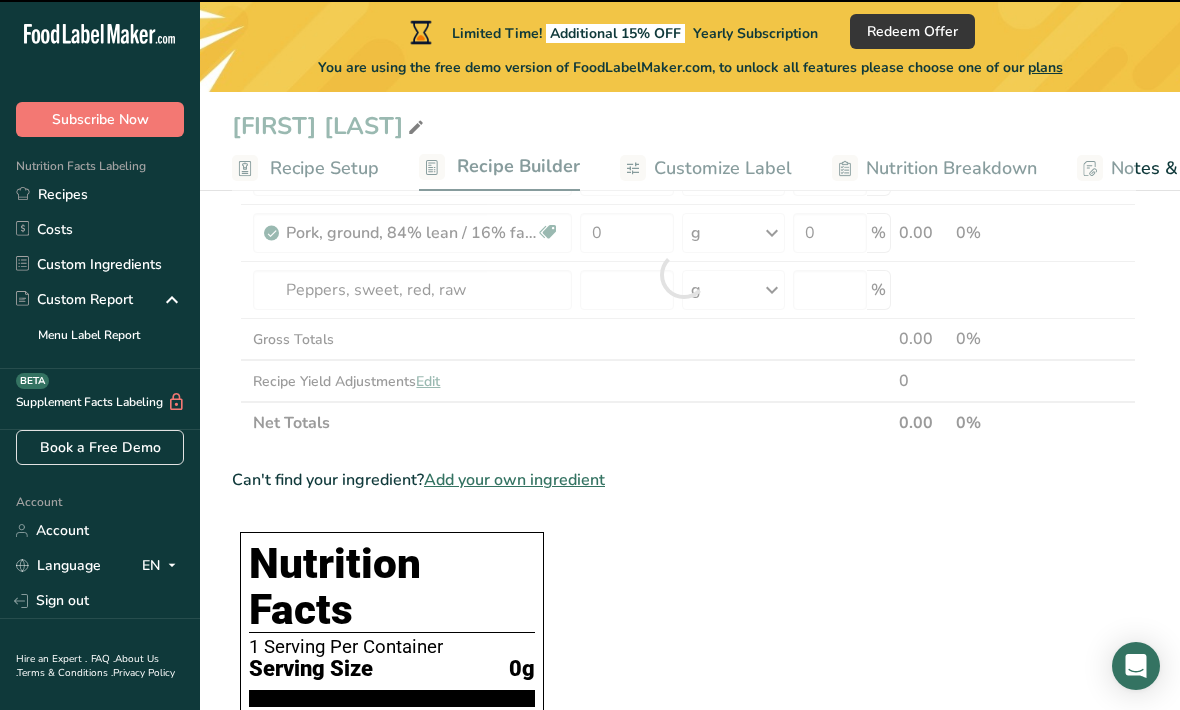 type on "0" 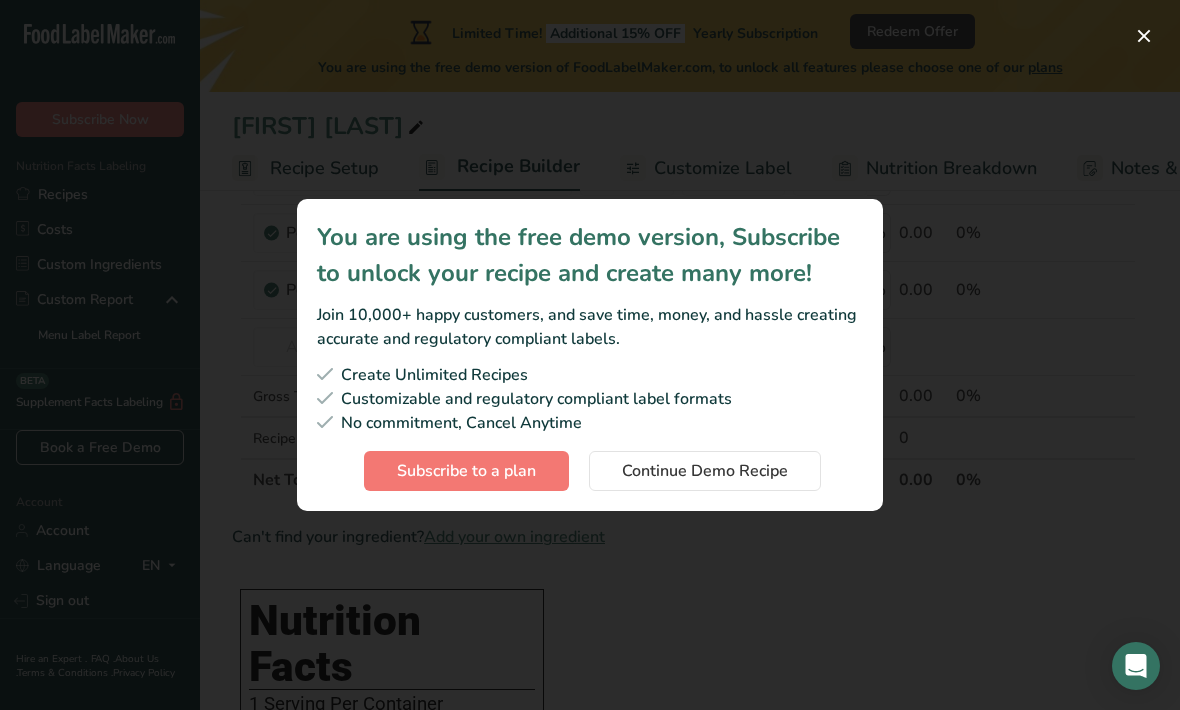 click on "Continue Demo Recipe" at bounding box center (705, 471) 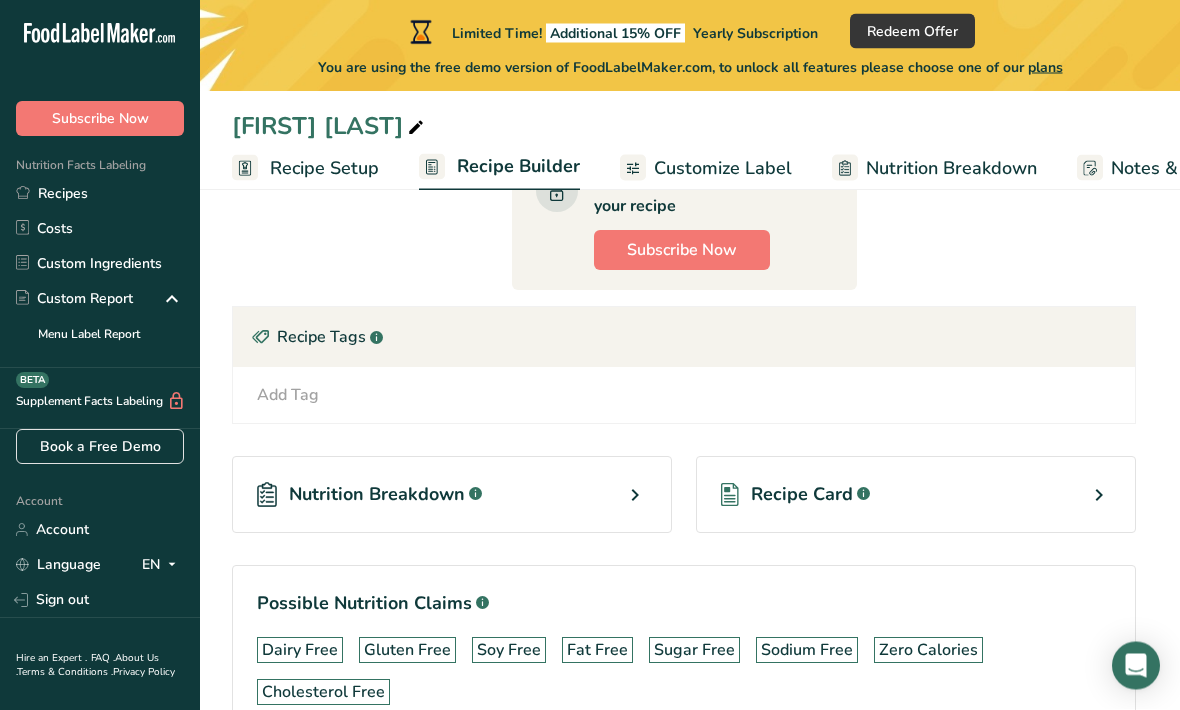 scroll, scrollTop: 1372, scrollLeft: 0, axis: vertical 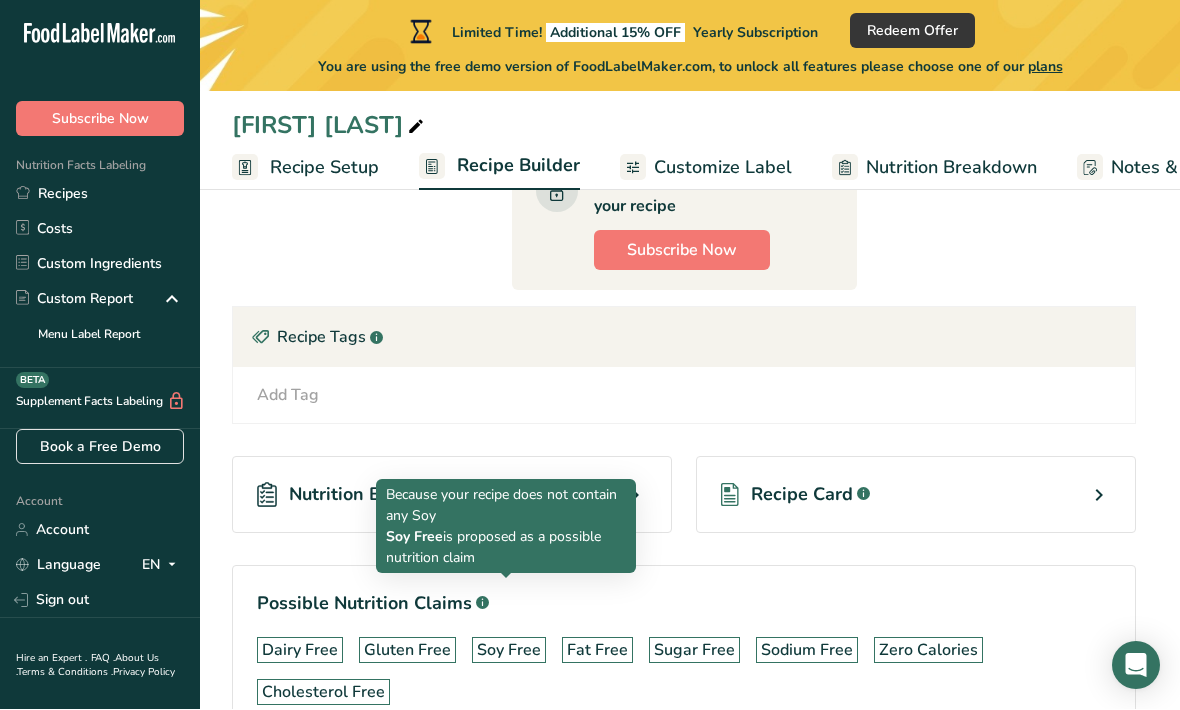 click on "Soy Free" at bounding box center [509, 651] 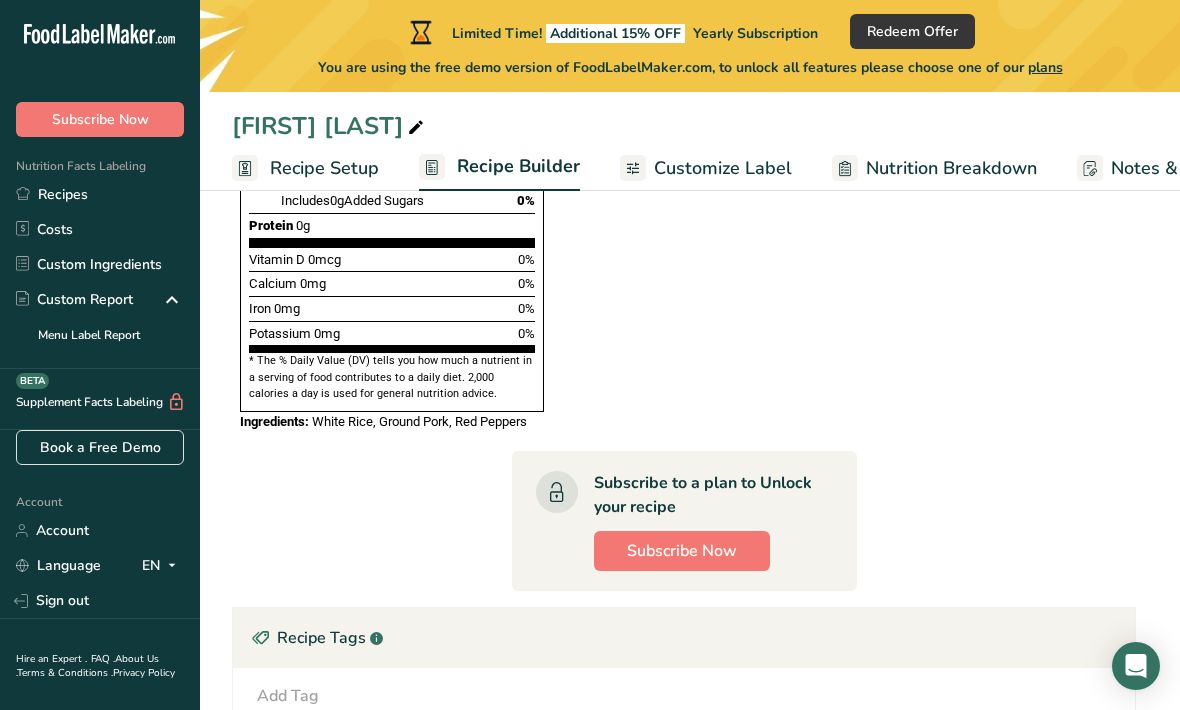 scroll, scrollTop: 1087, scrollLeft: 0, axis: vertical 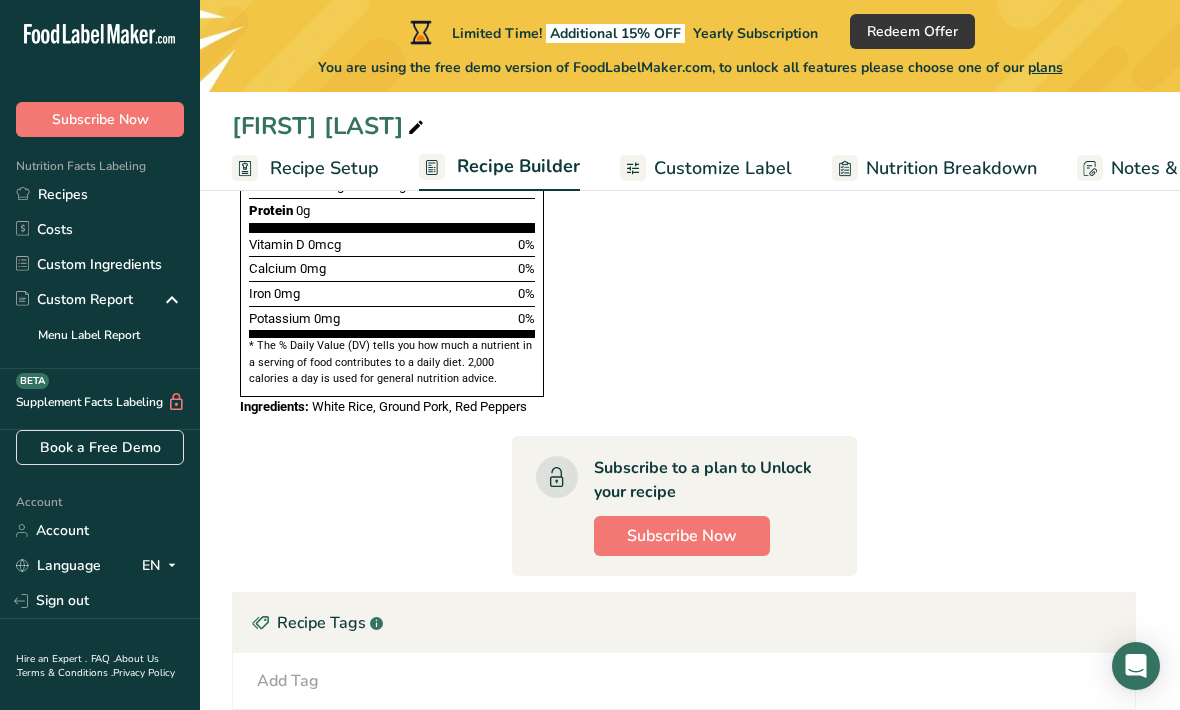 click on "Subscribe Now" at bounding box center [682, 536] 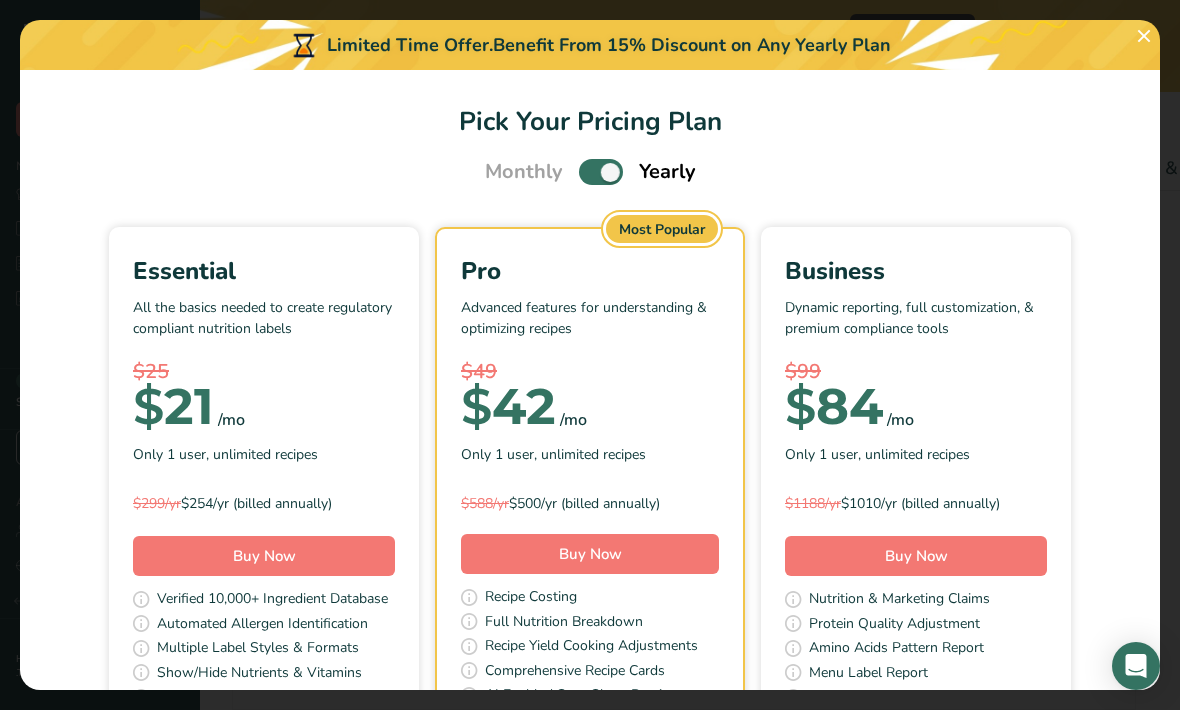click on "Buy Now" at bounding box center (264, 556) 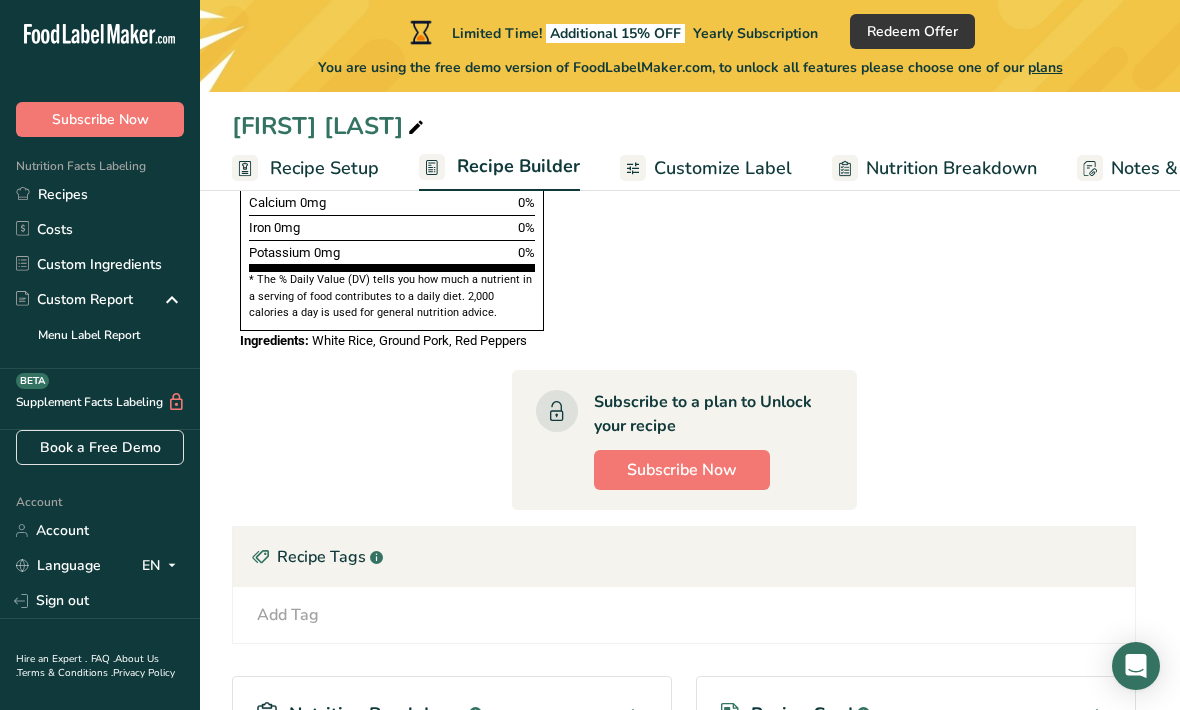 scroll, scrollTop: 0, scrollLeft: 0, axis: both 